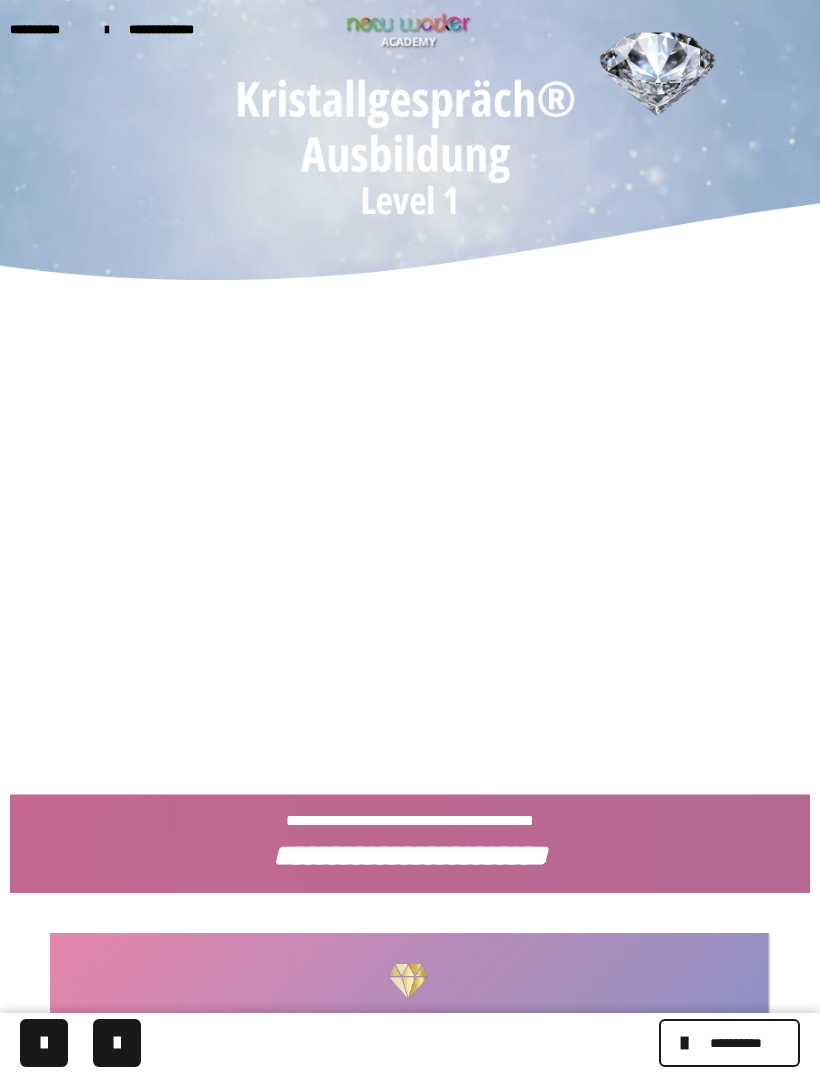 scroll, scrollTop: 0, scrollLeft: 0, axis: both 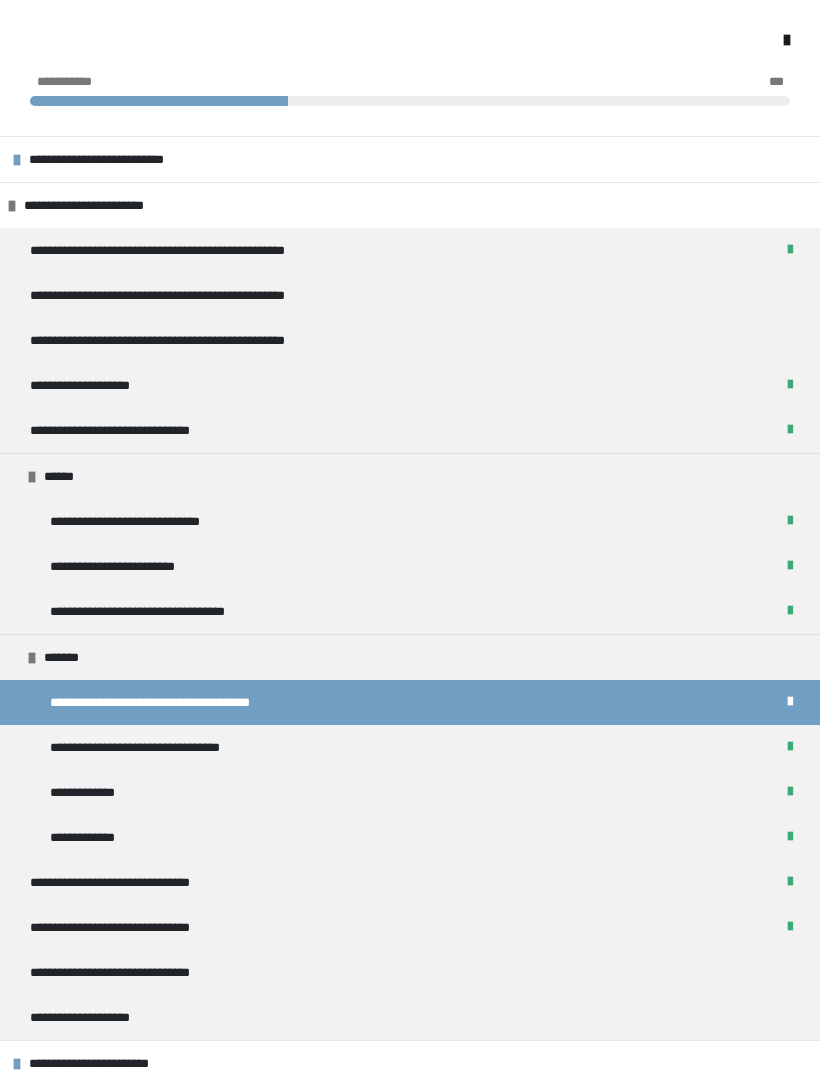 click on "**********" at bounding box center [410, 702] 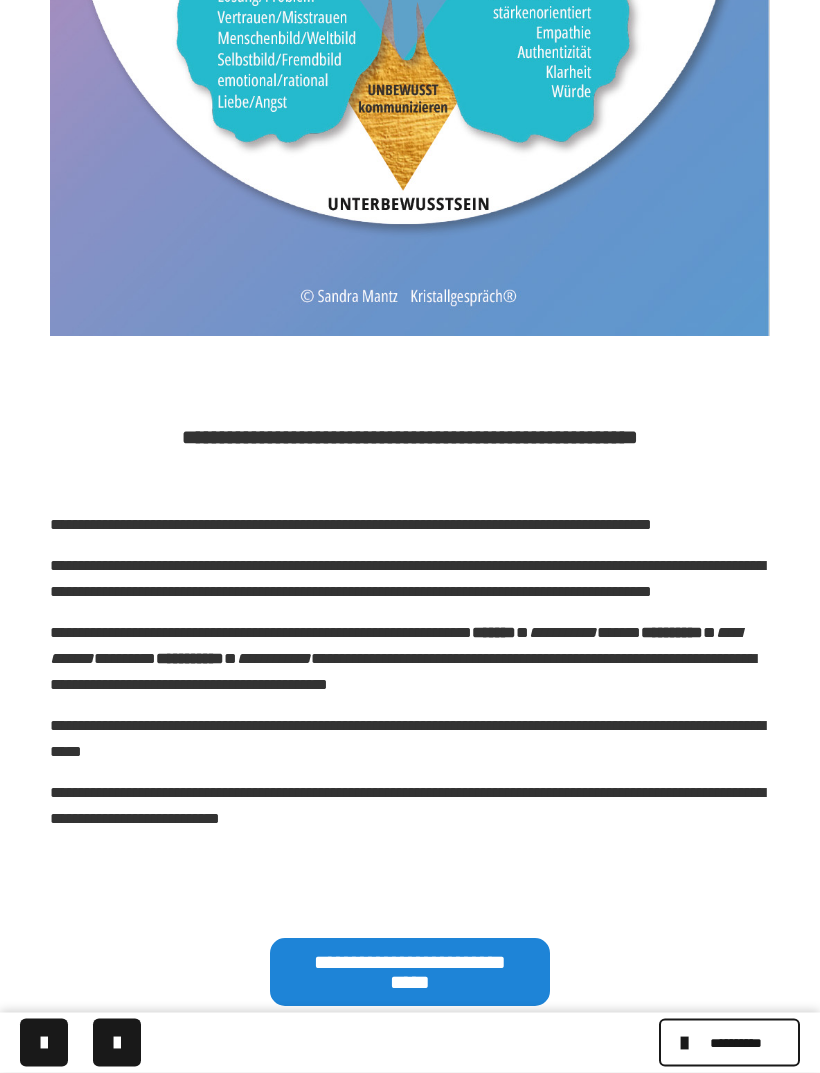 scroll, scrollTop: 1606, scrollLeft: 0, axis: vertical 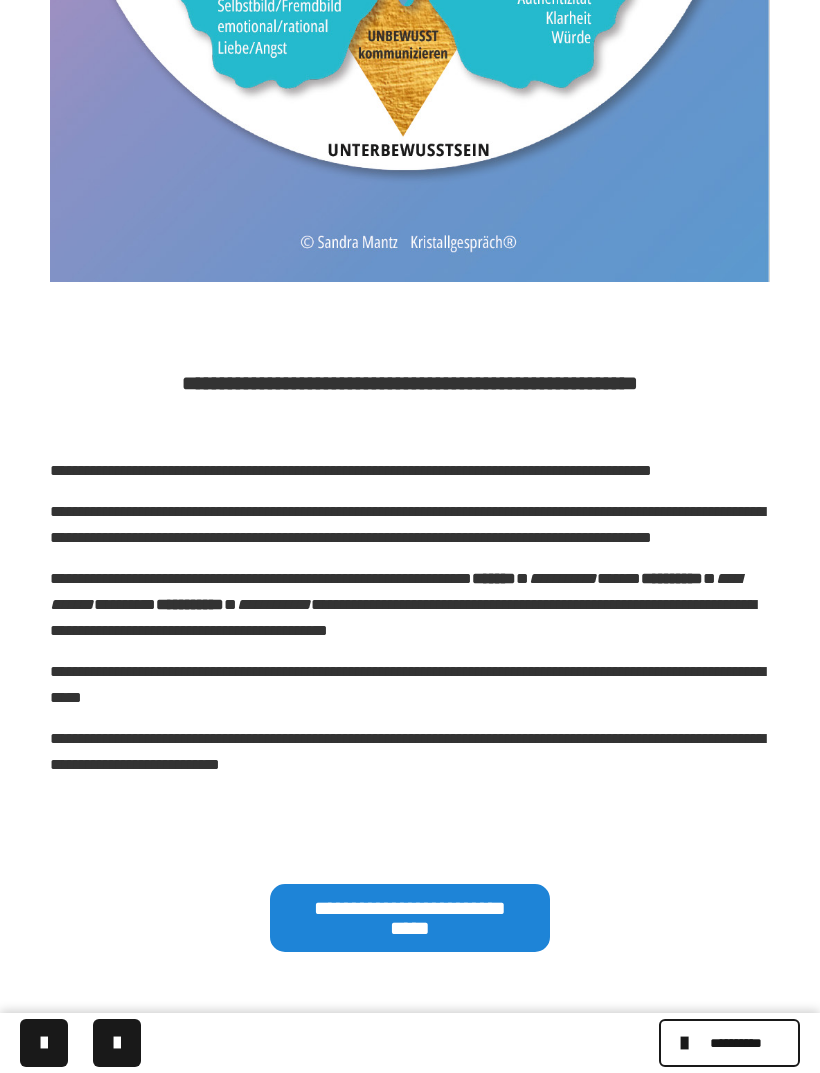 click at bounding box center (117, 1043) 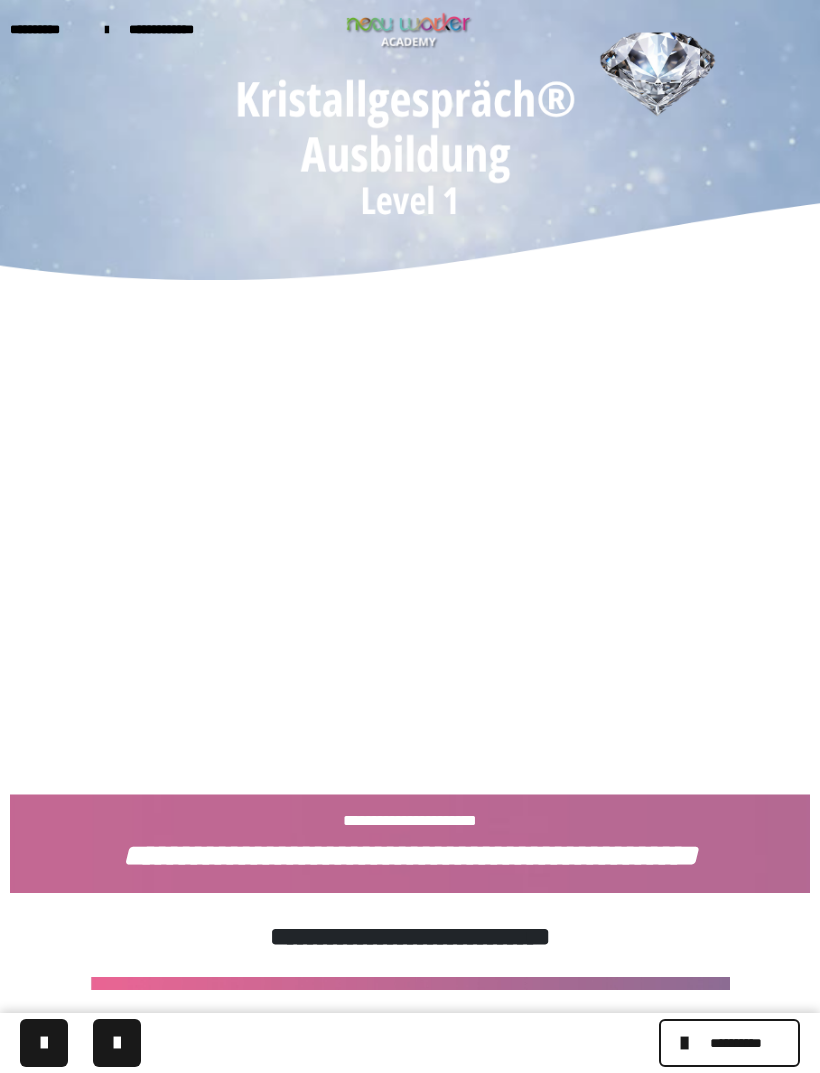 click on "**********" at bounding box center (736, 1043) 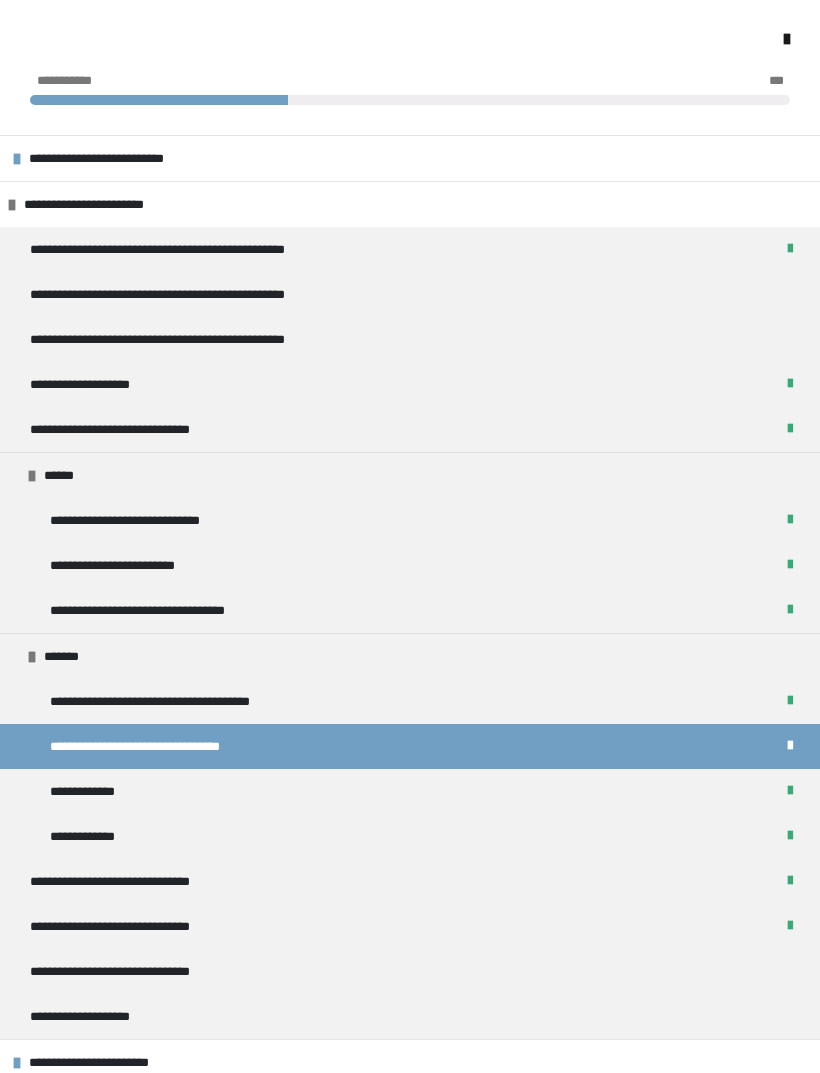 scroll, scrollTop: 123, scrollLeft: 0, axis: vertical 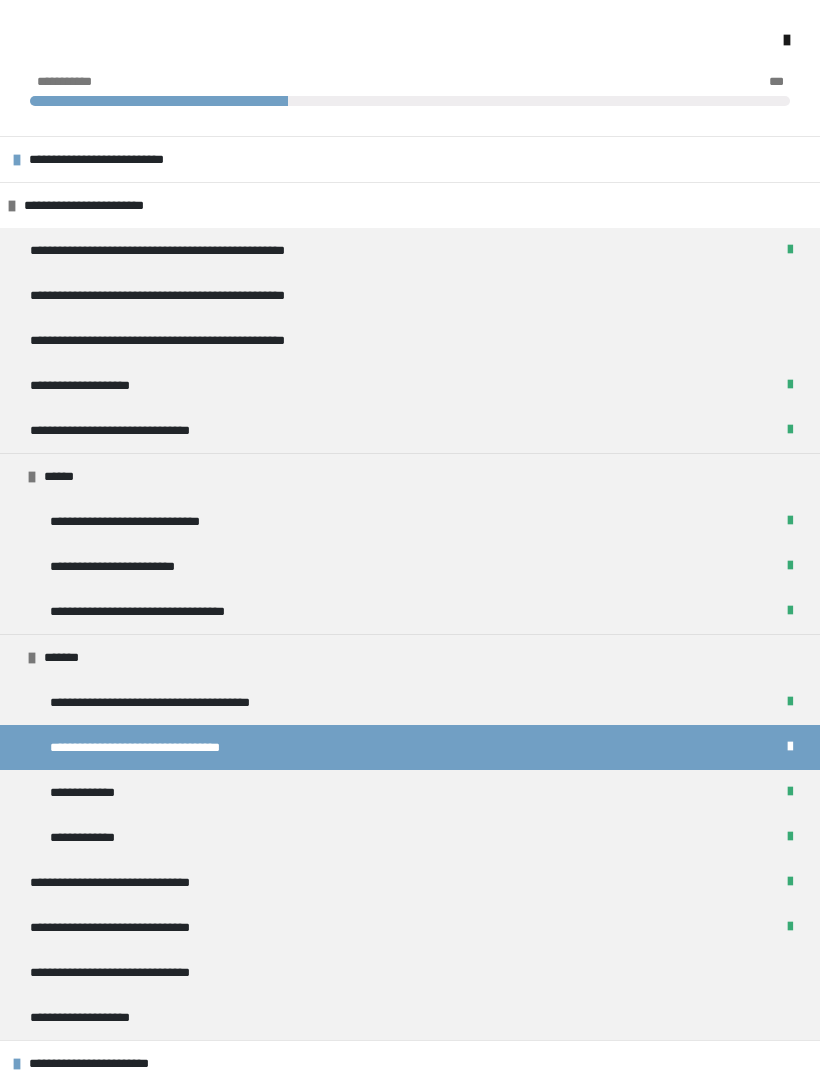 click on "**********" at bounding box center [142, 972] 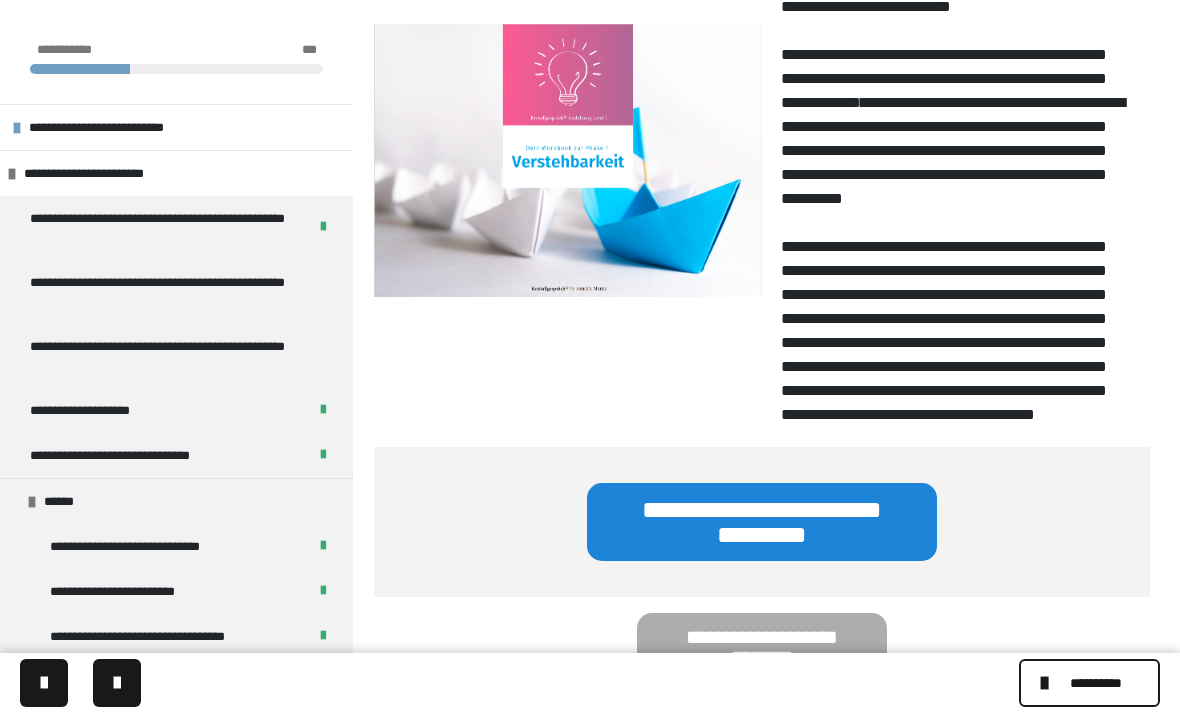 scroll, scrollTop: 614, scrollLeft: 0, axis: vertical 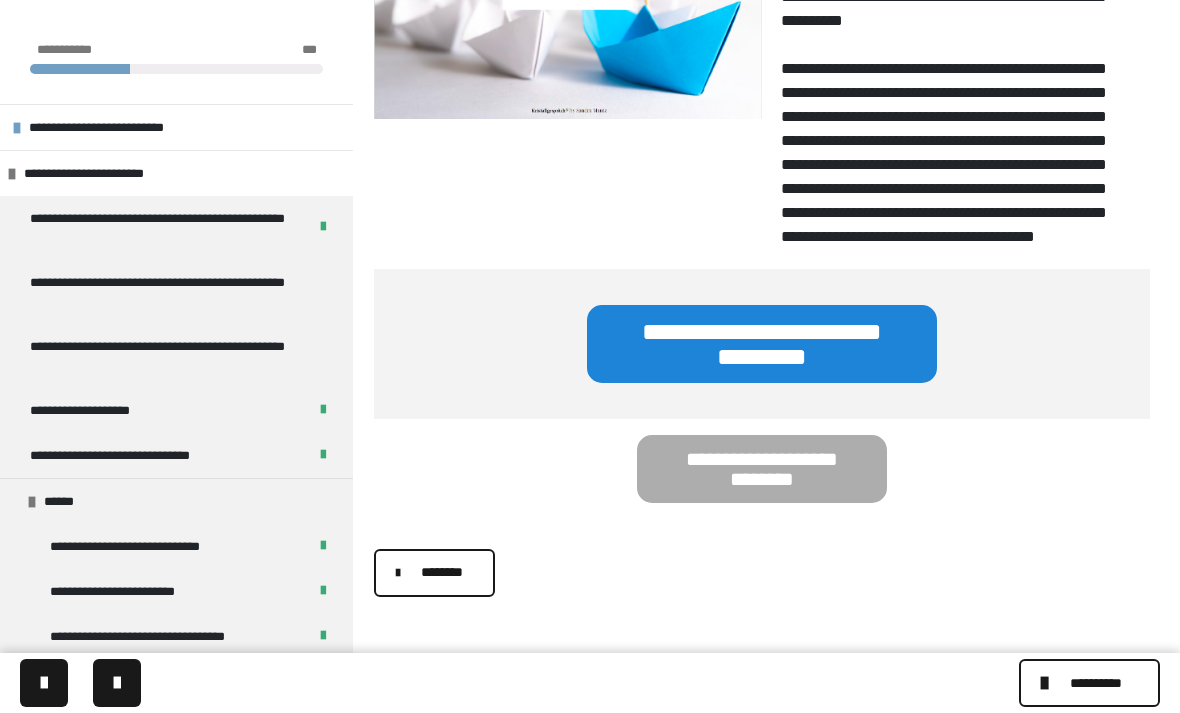 click on "********" at bounding box center [441, 572] 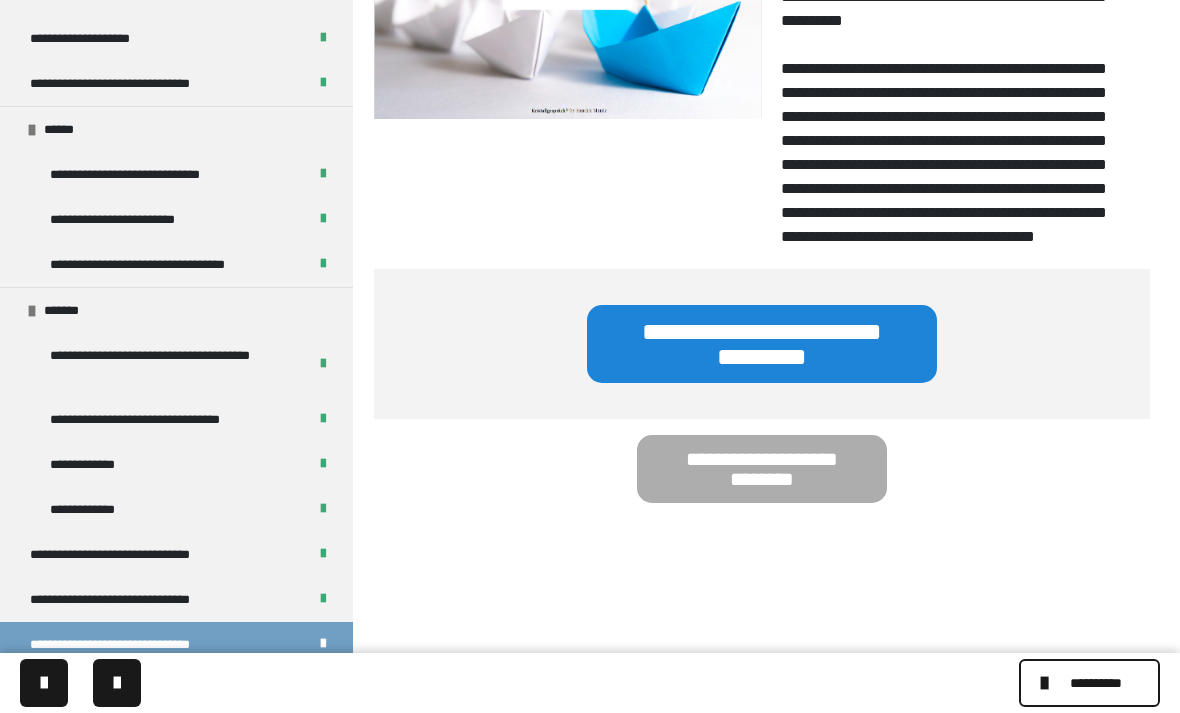 scroll, scrollTop: 372, scrollLeft: 0, axis: vertical 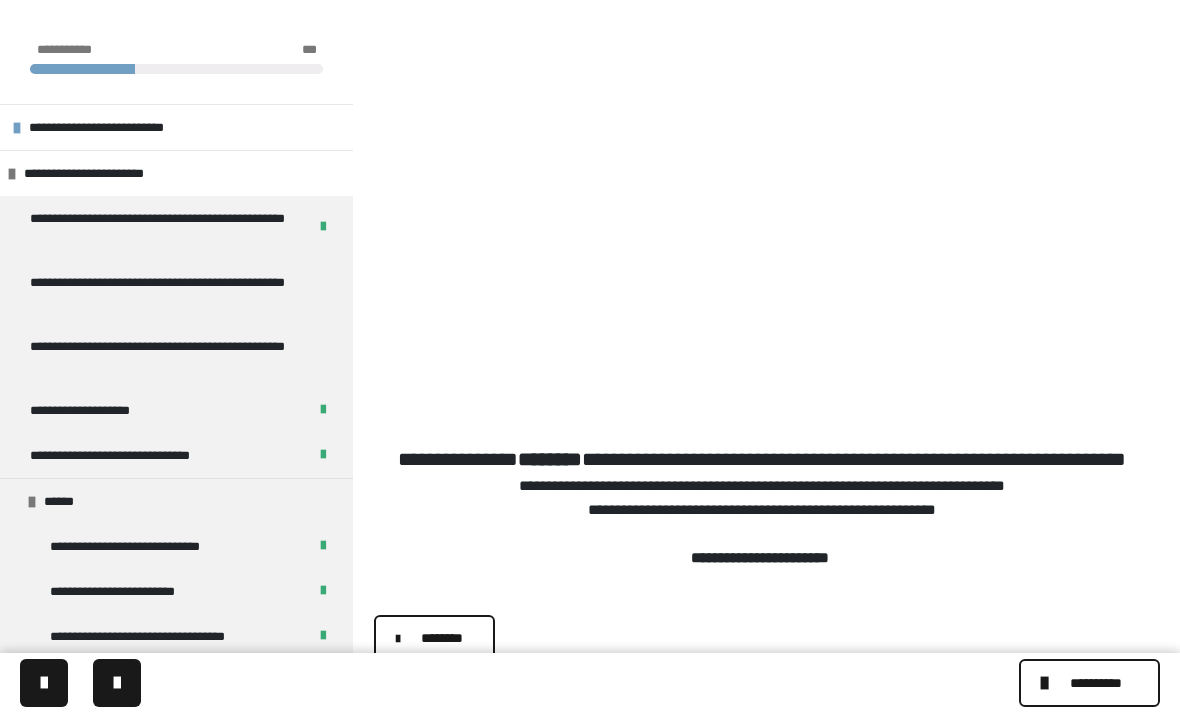 click on "********" at bounding box center (441, 638) 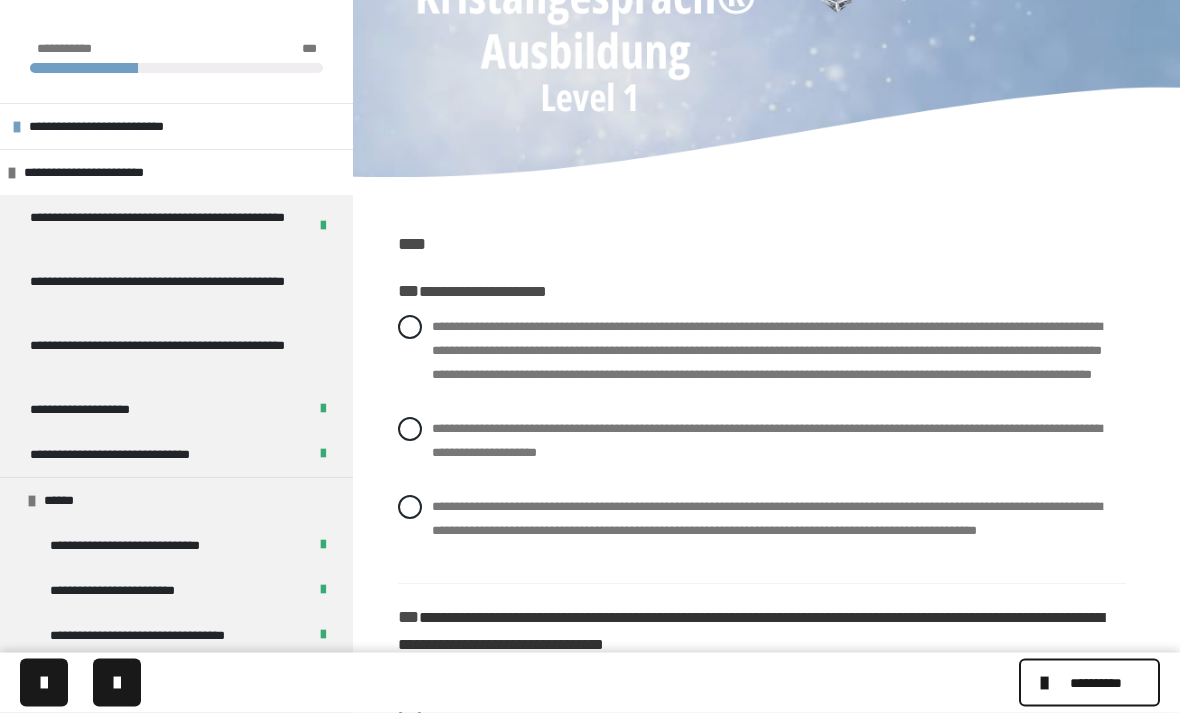 scroll, scrollTop: 103, scrollLeft: 0, axis: vertical 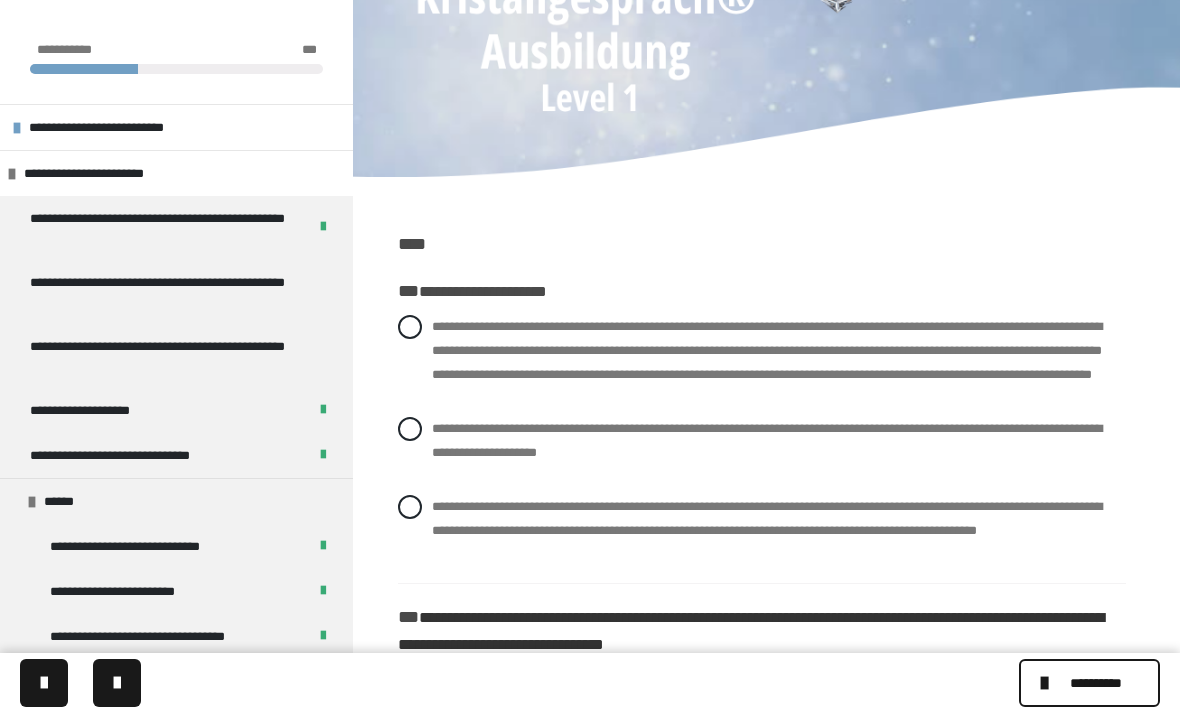 click at bounding box center (410, 327) 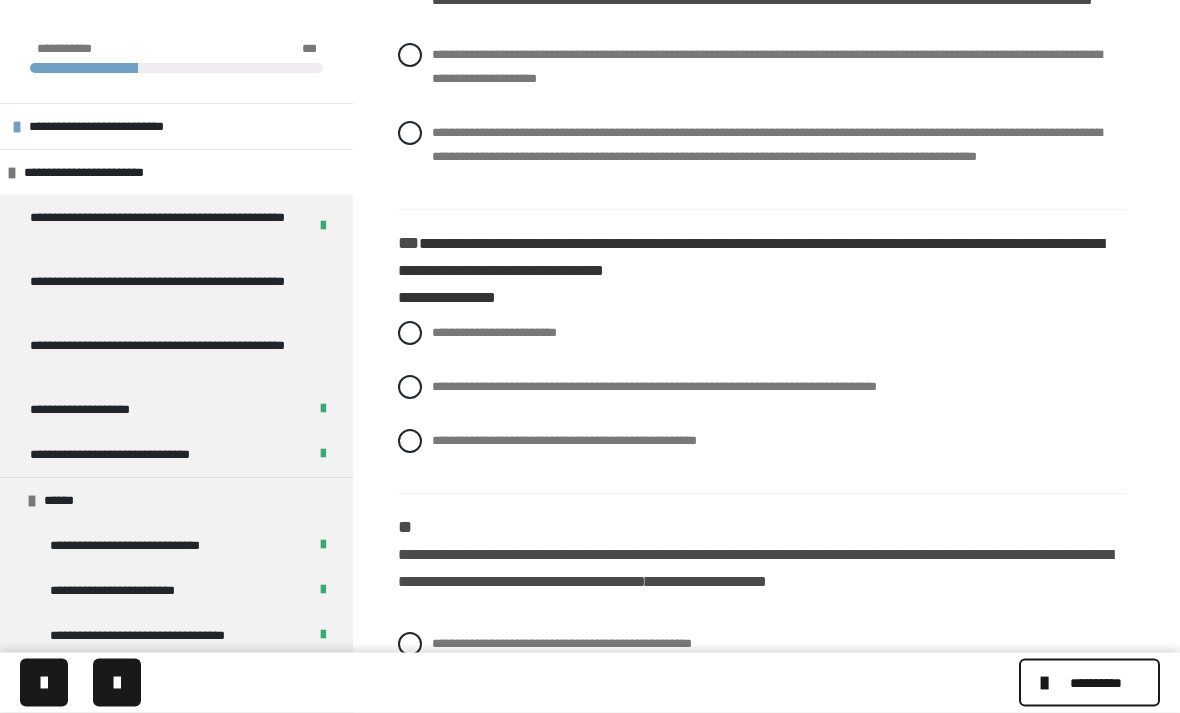 scroll, scrollTop: 484, scrollLeft: 0, axis: vertical 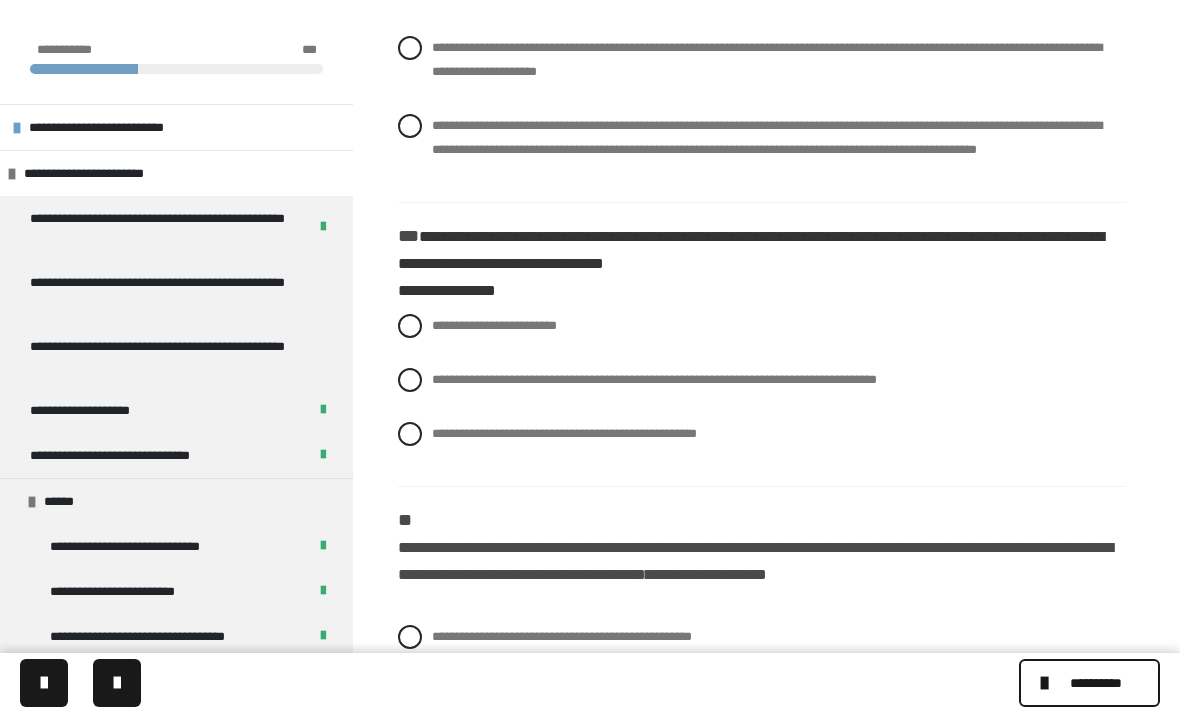 click at bounding box center [410, 380] 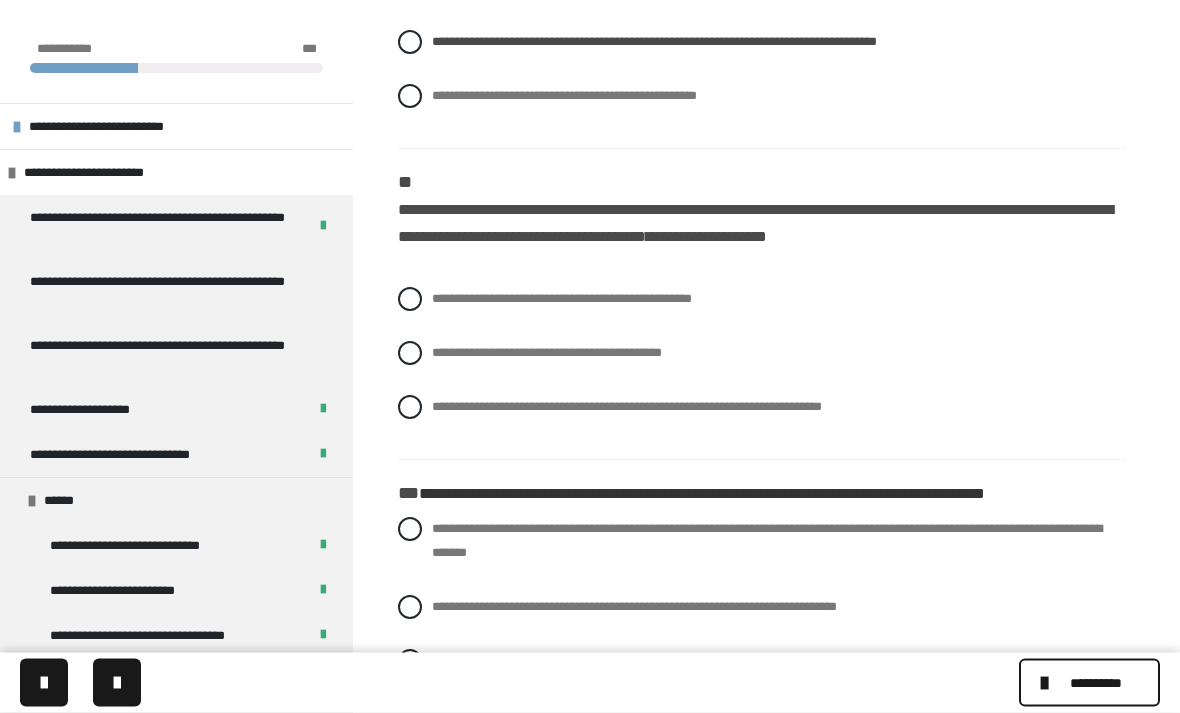 scroll, scrollTop: 823, scrollLeft: 0, axis: vertical 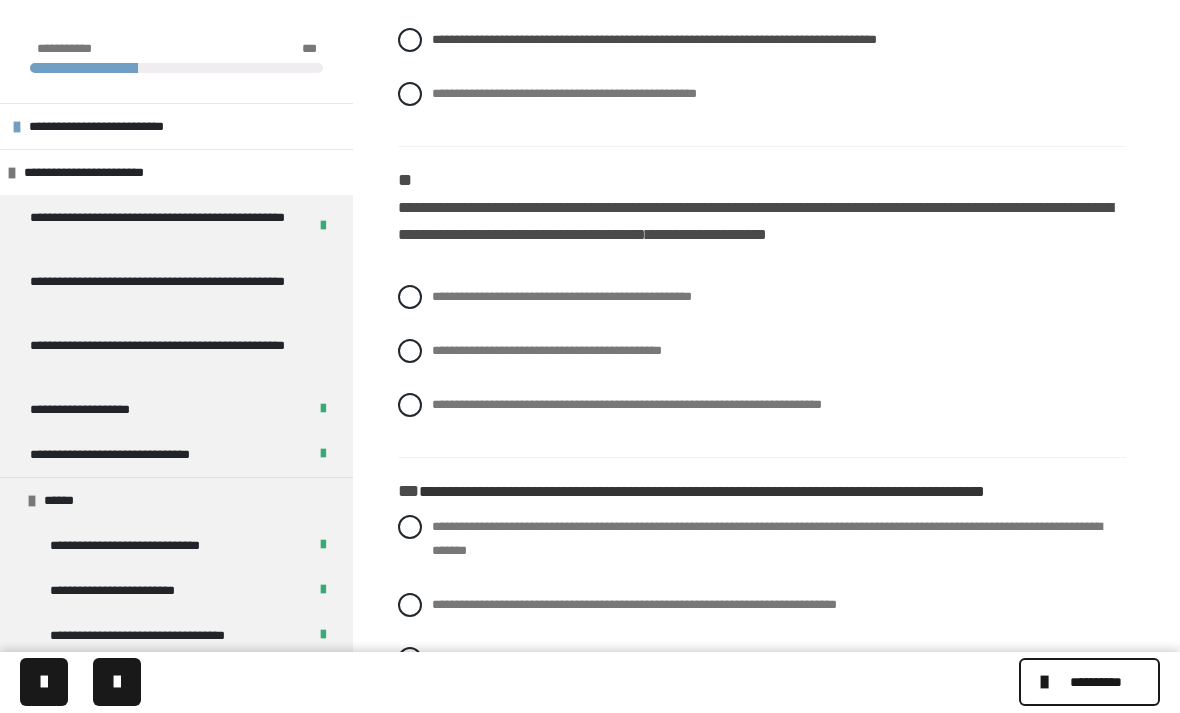 click at bounding box center (410, 406) 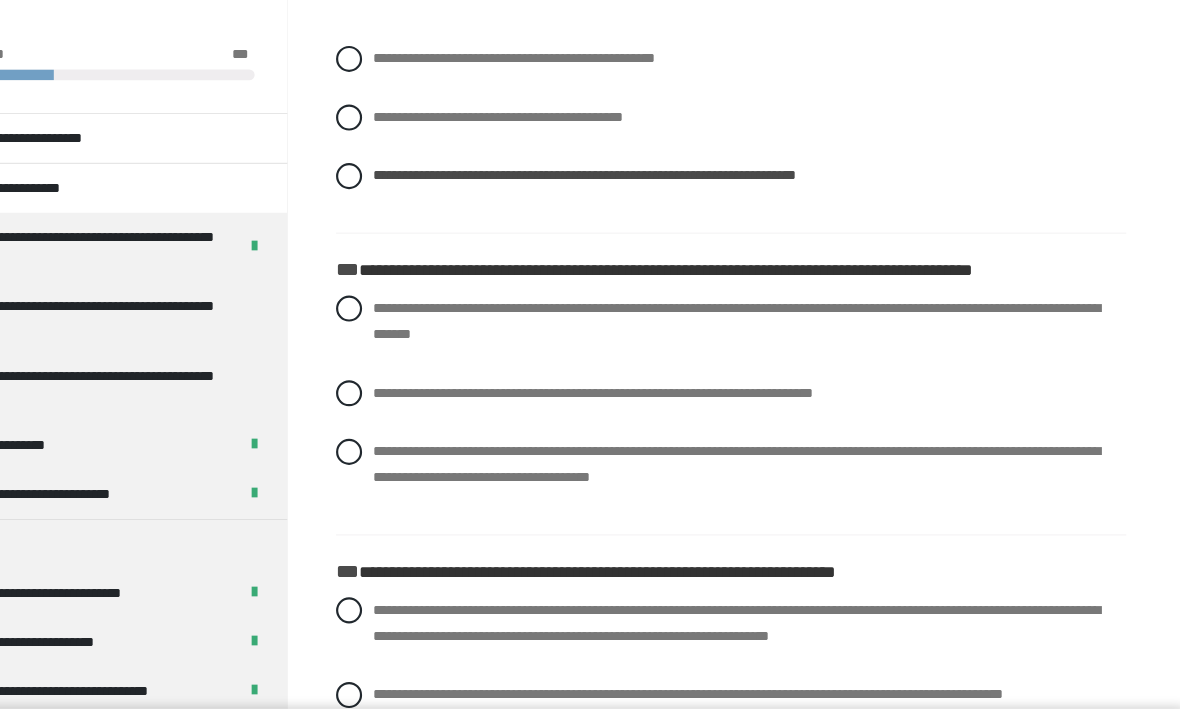 scroll, scrollTop: 1067, scrollLeft: 0, axis: vertical 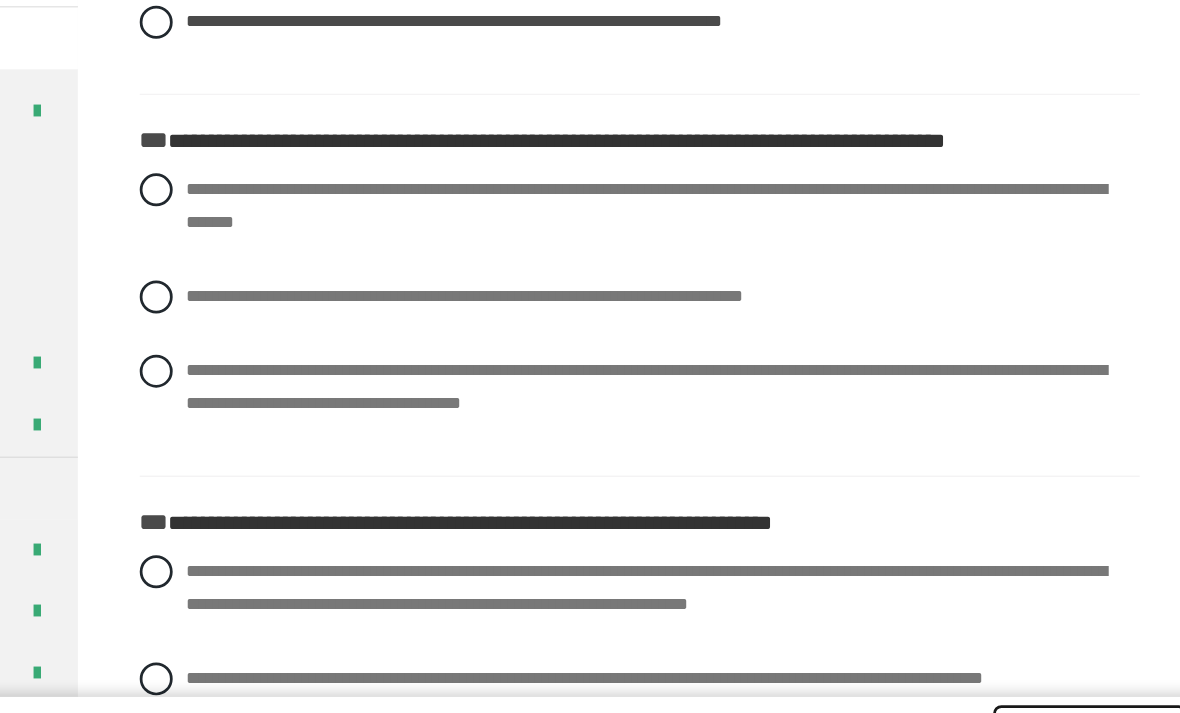 click at bounding box center [410, 416] 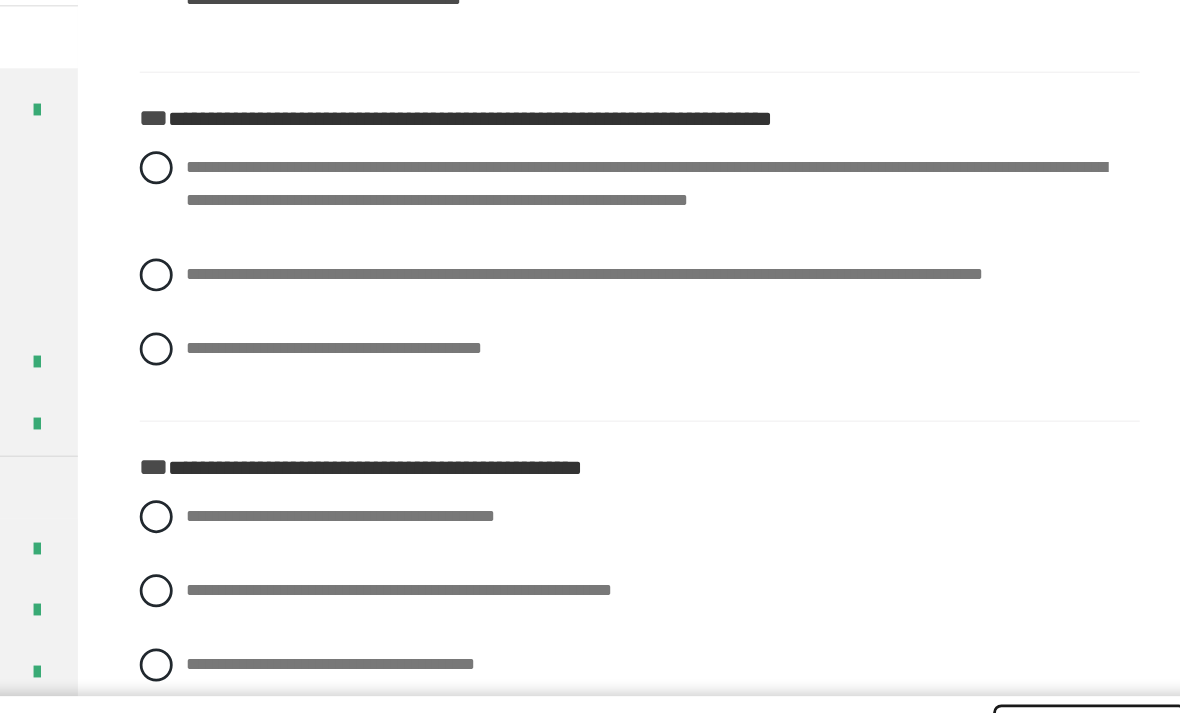scroll, scrollTop: 1362, scrollLeft: 0, axis: vertical 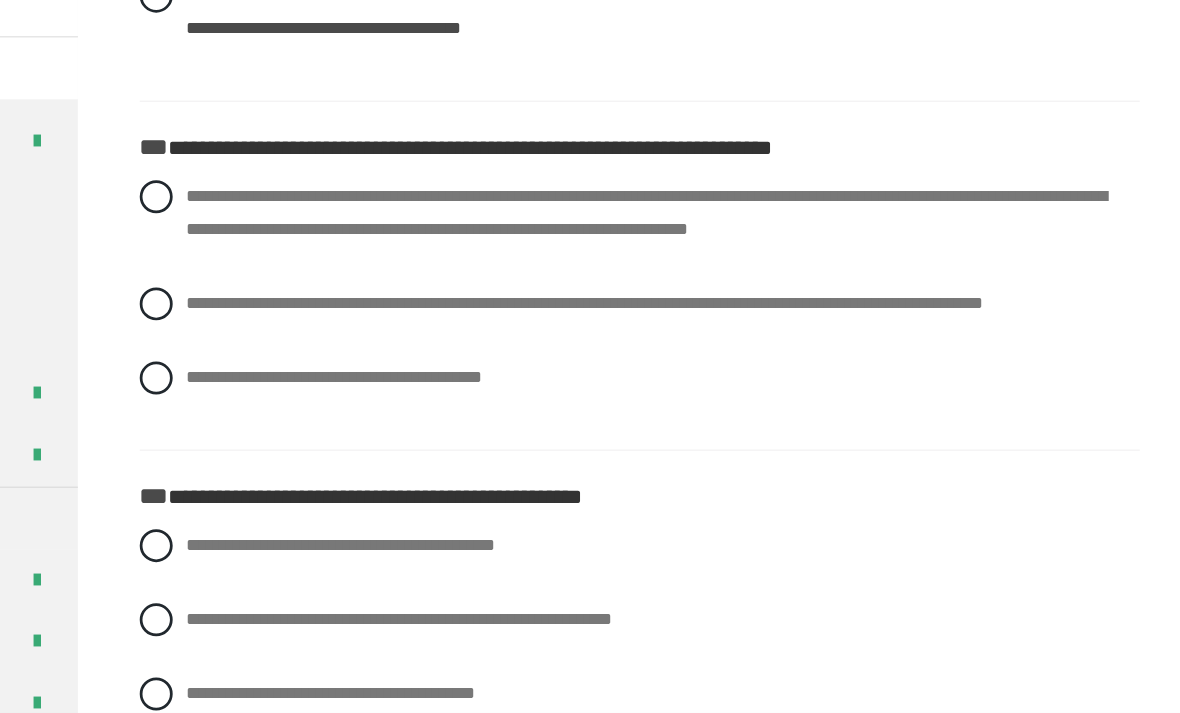 click at bounding box center (410, 345) 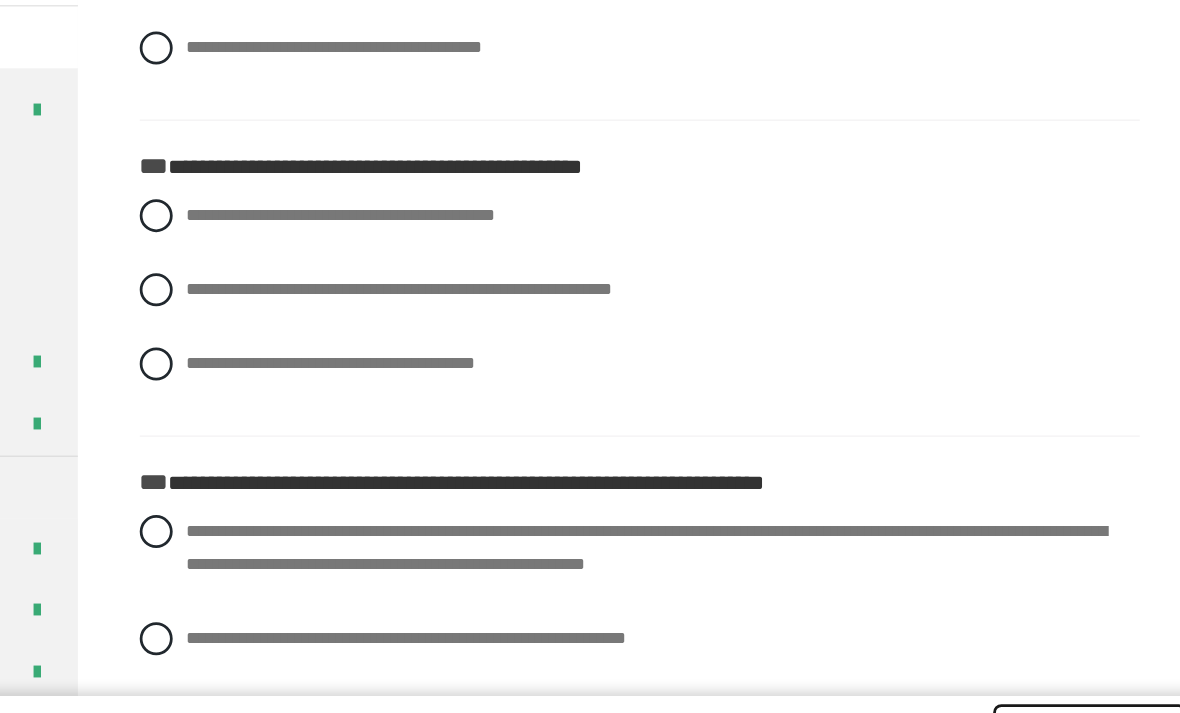 scroll, scrollTop: 1583, scrollLeft: 0, axis: vertical 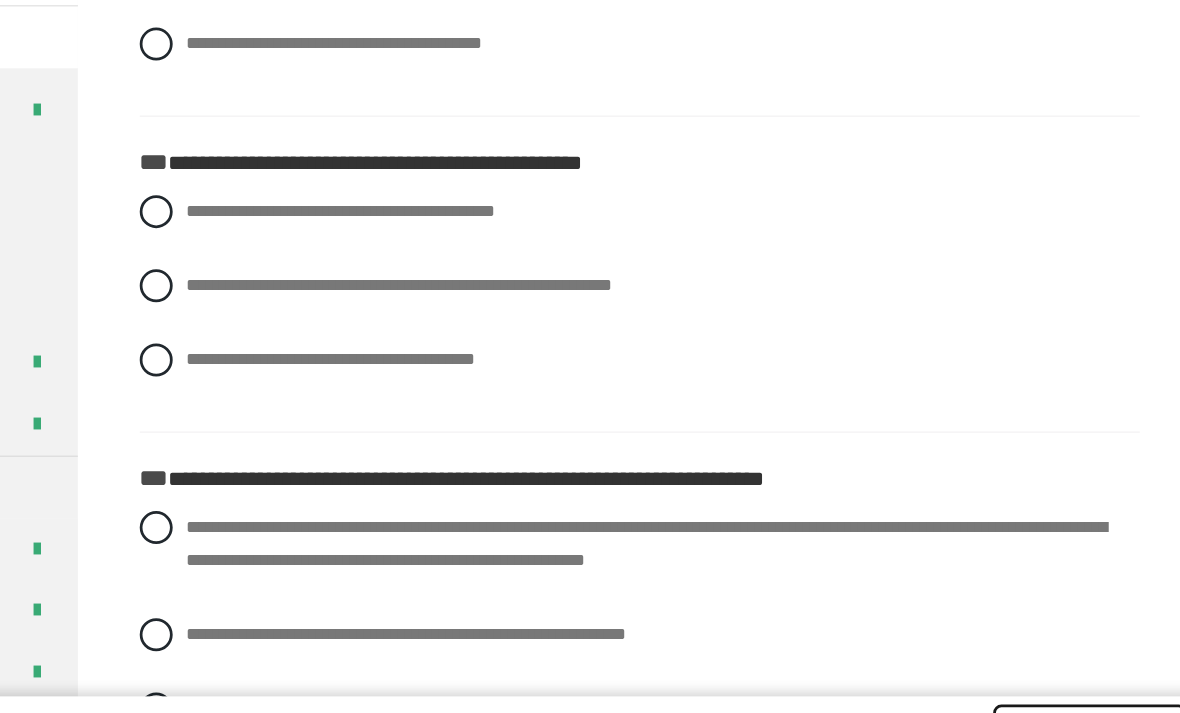 click at bounding box center [410, 300] 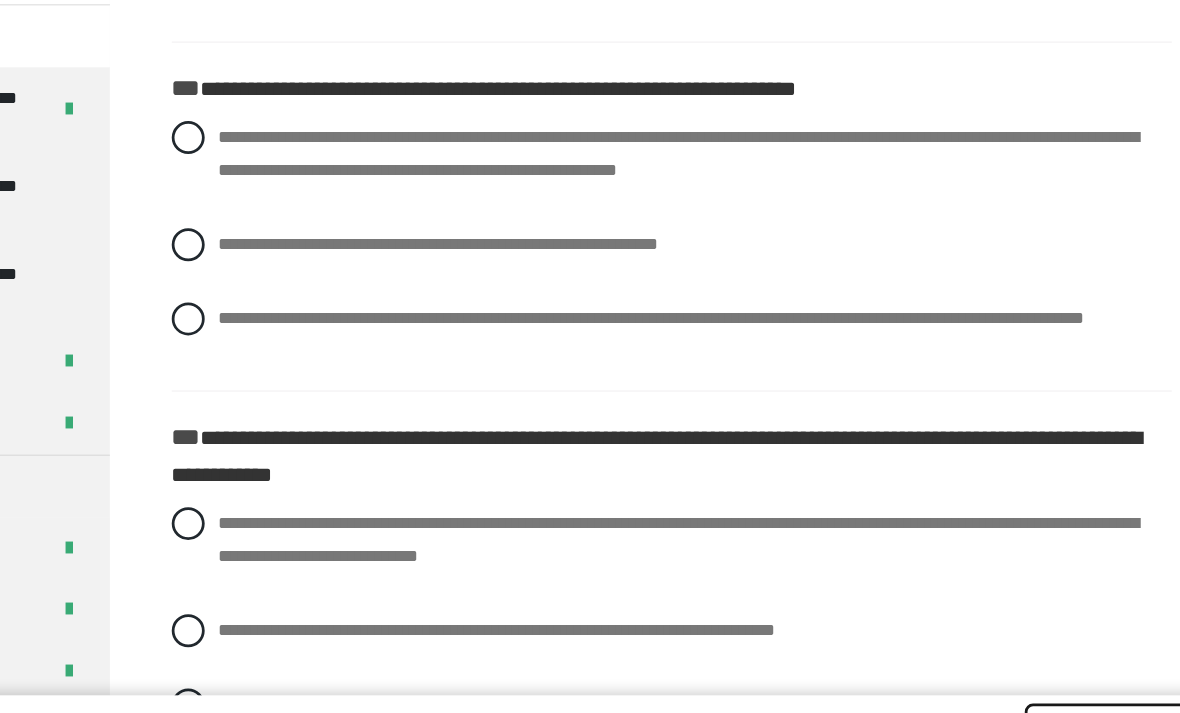scroll, scrollTop: 1867, scrollLeft: 0, axis: vertical 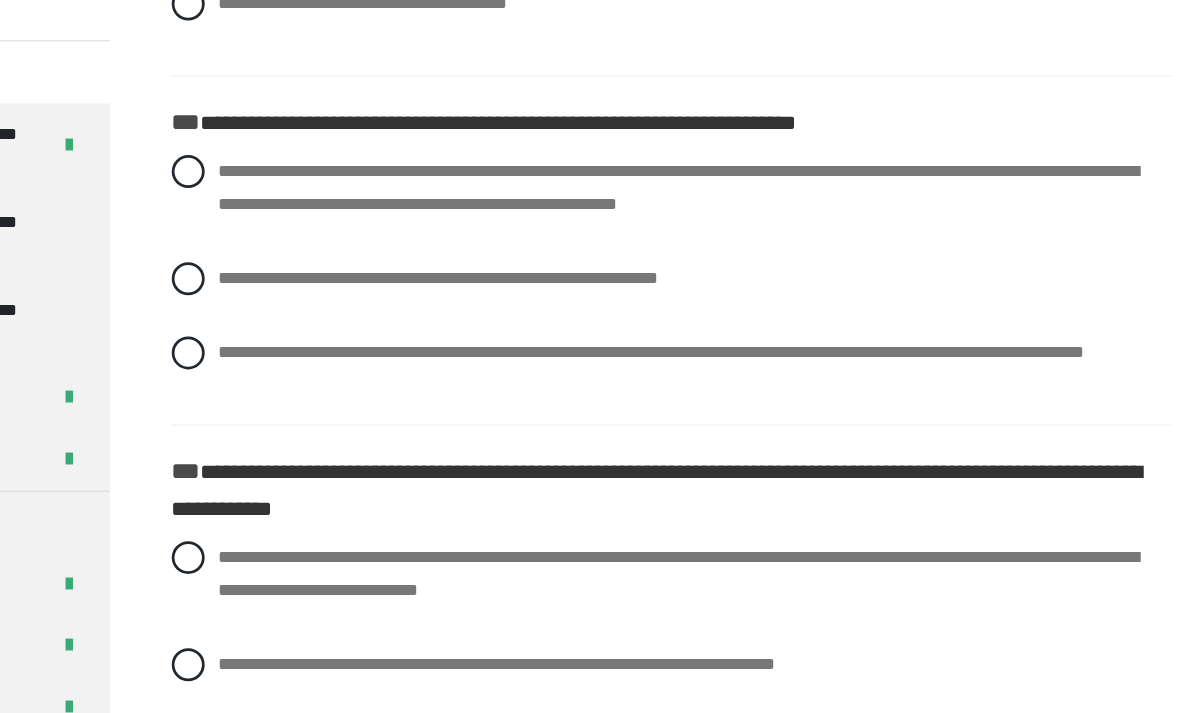 click at bounding box center (410, 246) 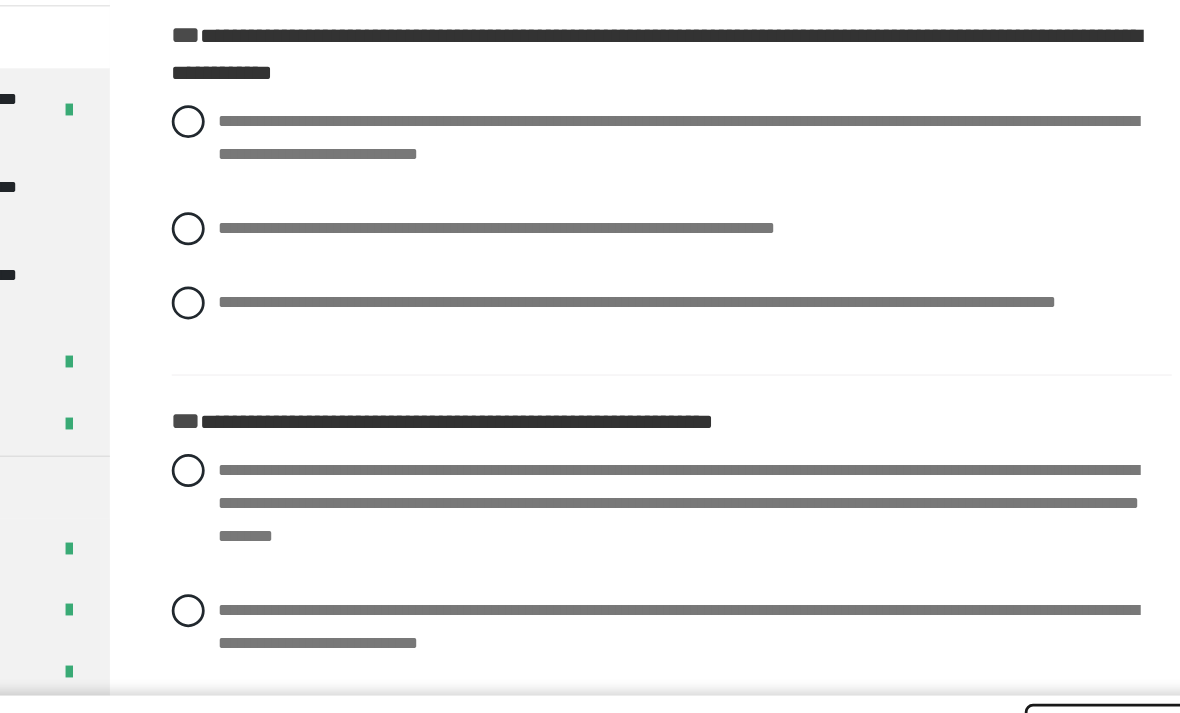 scroll, scrollTop: 2160, scrollLeft: 0, axis: vertical 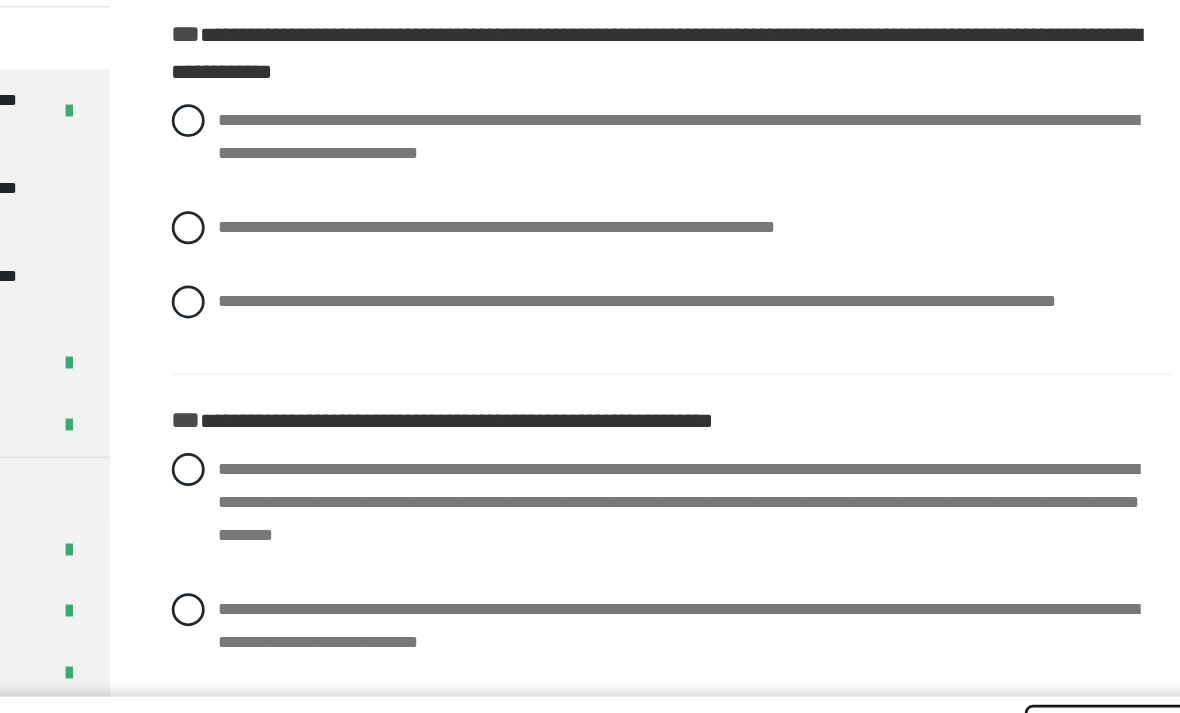 click at bounding box center (410, 366) 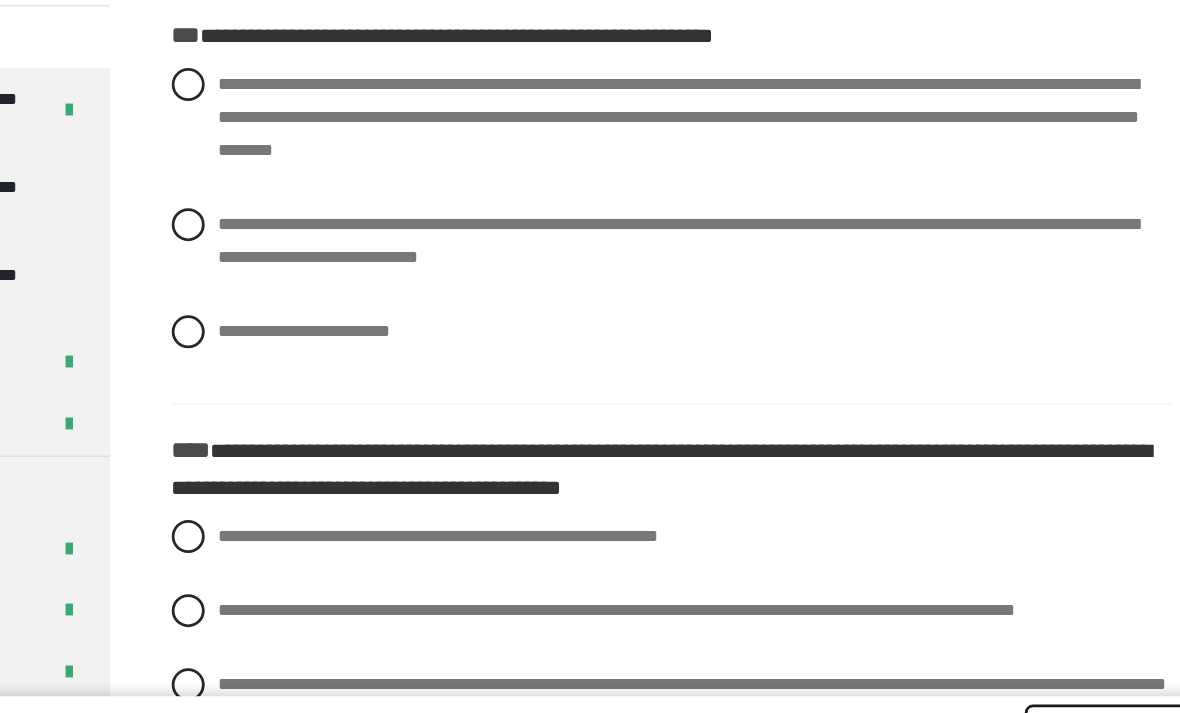 scroll, scrollTop: 2441, scrollLeft: 0, axis: vertical 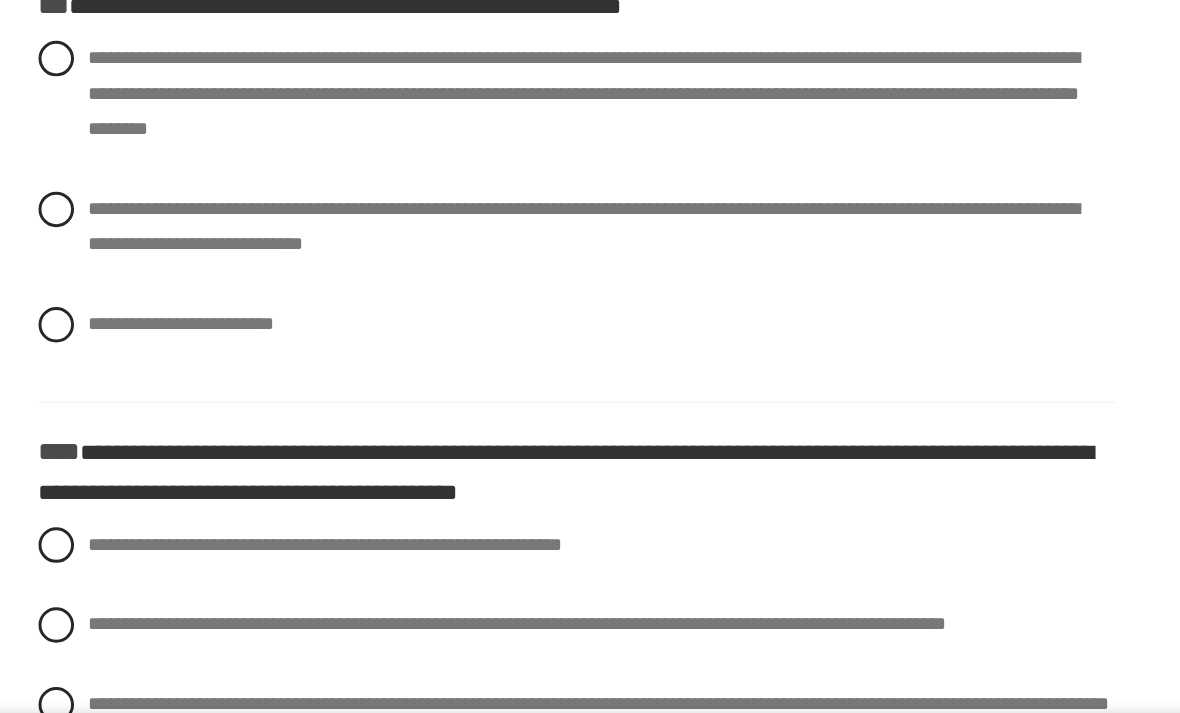 click at bounding box center [410, 309] 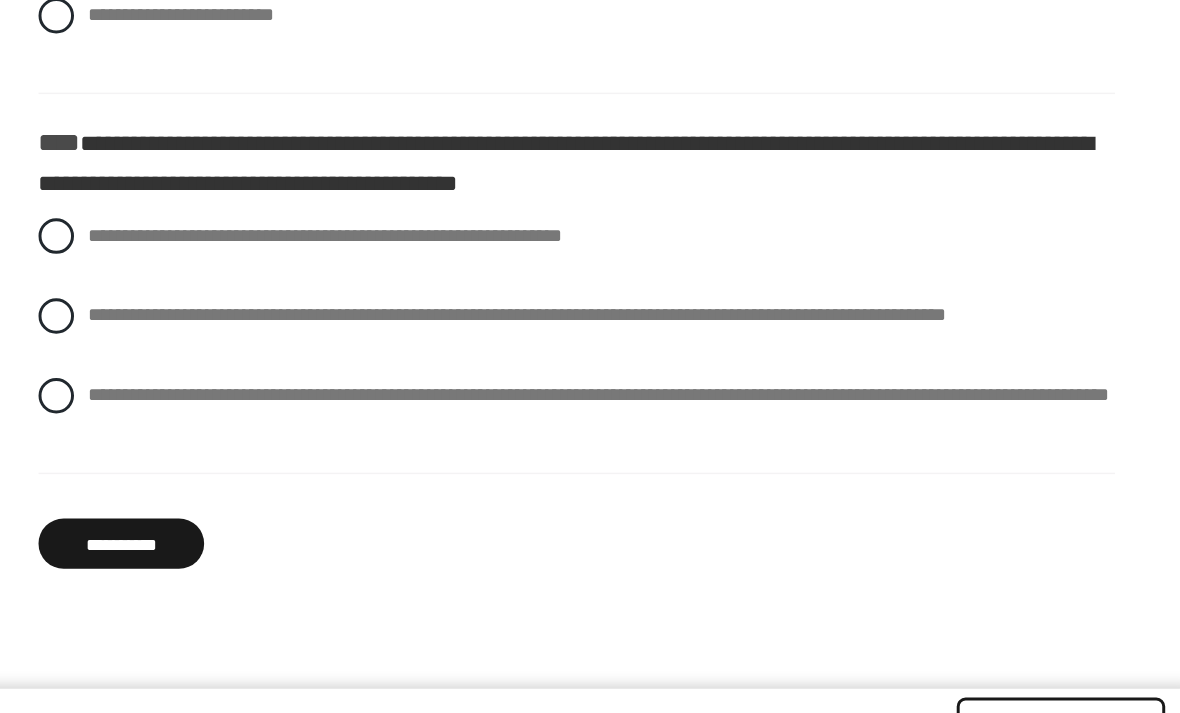 scroll, scrollTop: 2668, scrollLeft: 0, axis: vertical 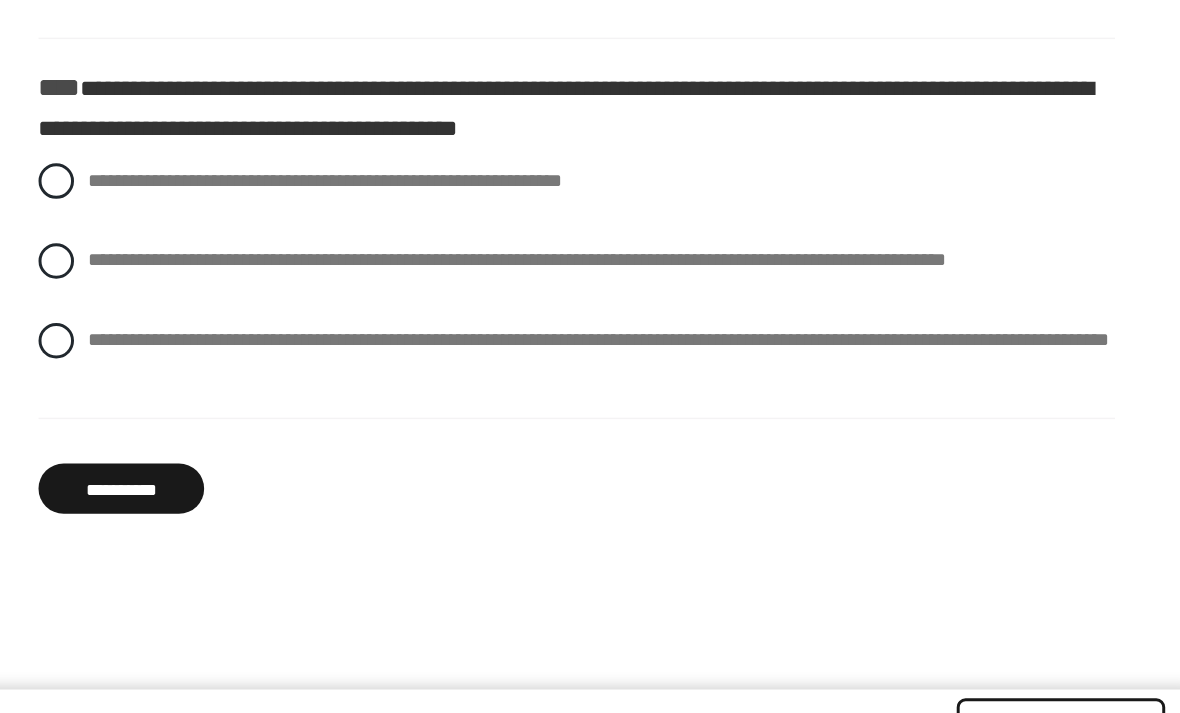 click at bounding box center [410, 417] 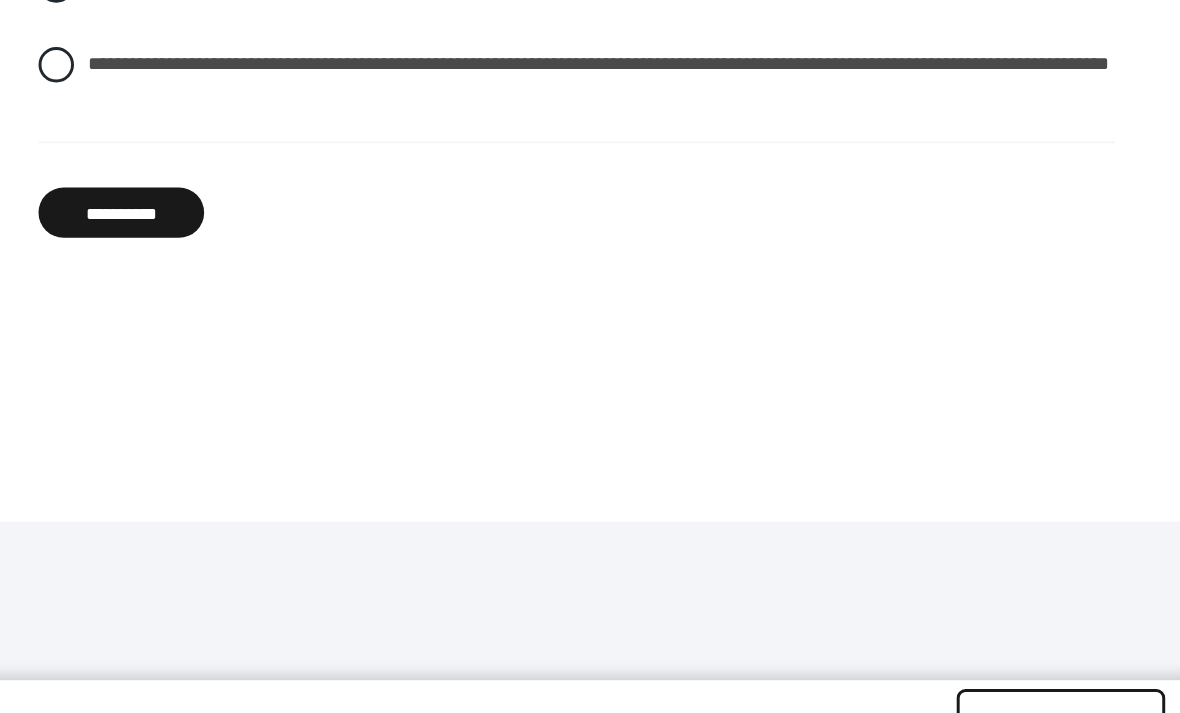 scroll, scrollTop: 2849, scrollLeft: 0, axis: vertical 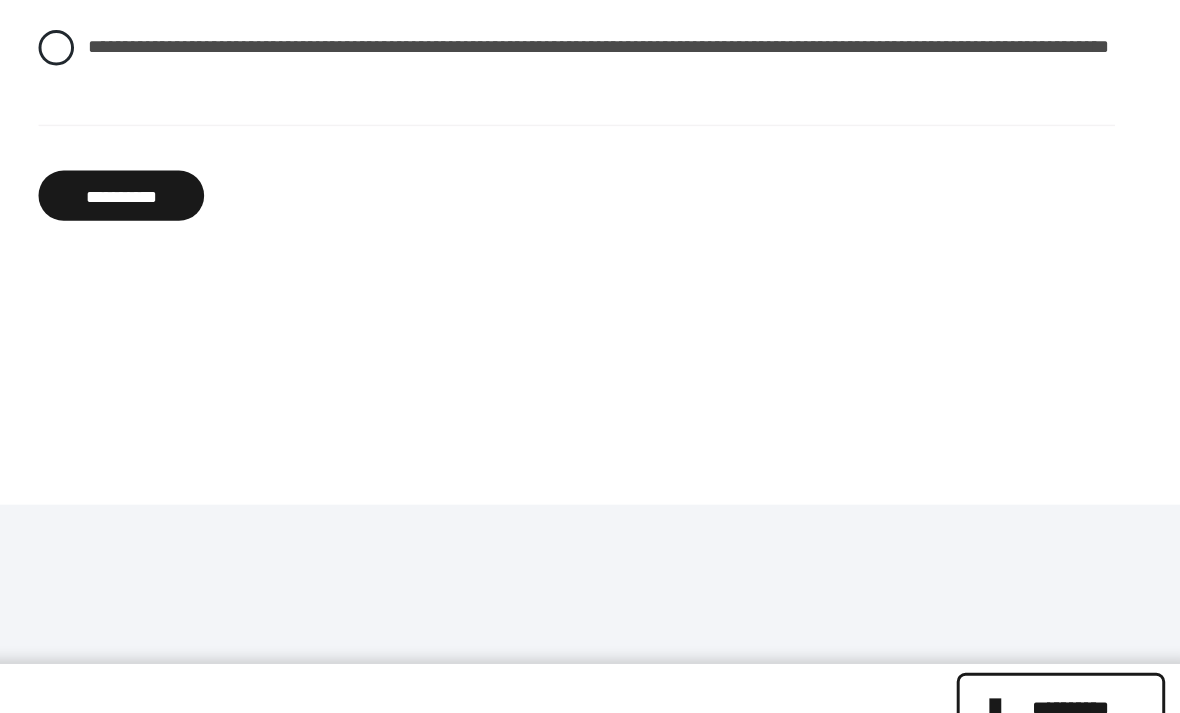 click on "**********" at bounding box center [454, 336] 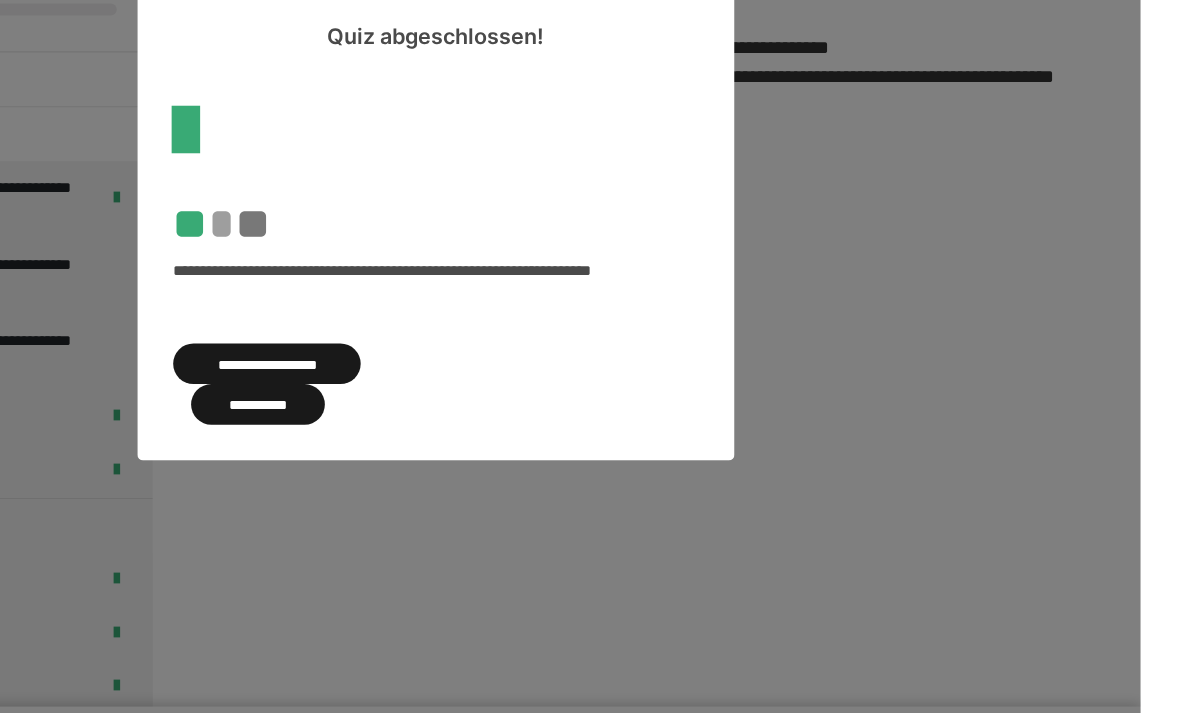 scroll, scrollTop: 481, scrollLeft: 0, axis: vertical 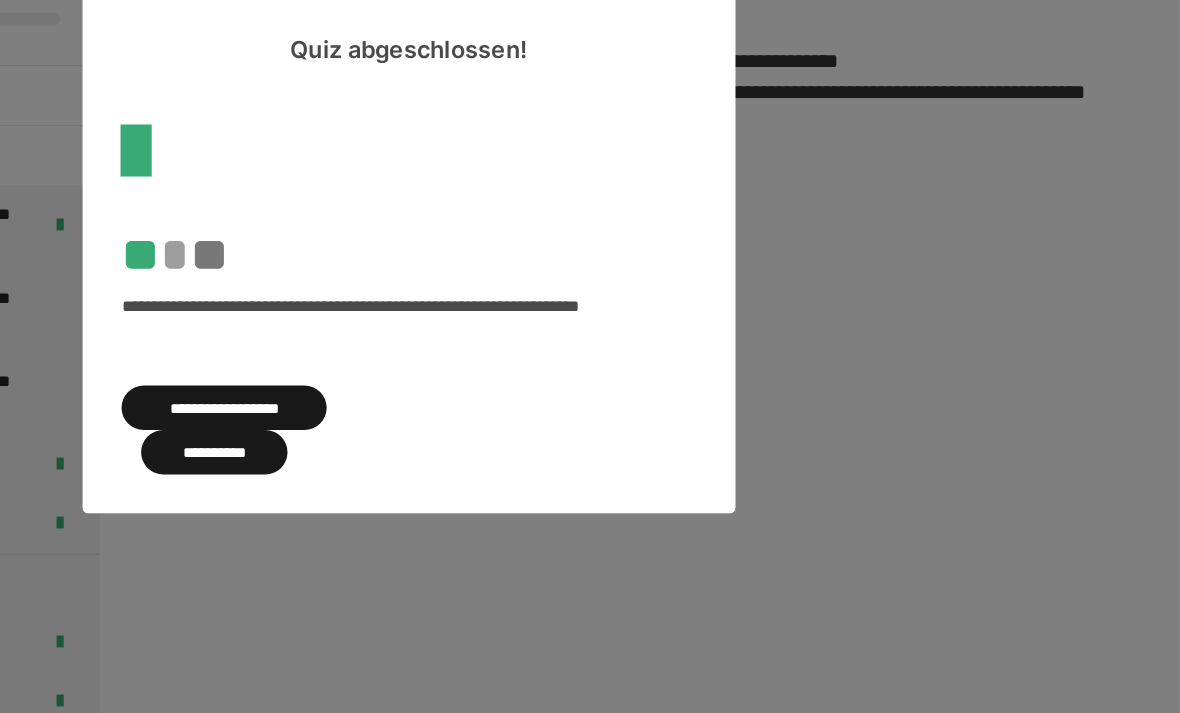 click on "**********" at bounding box center [448, 366] 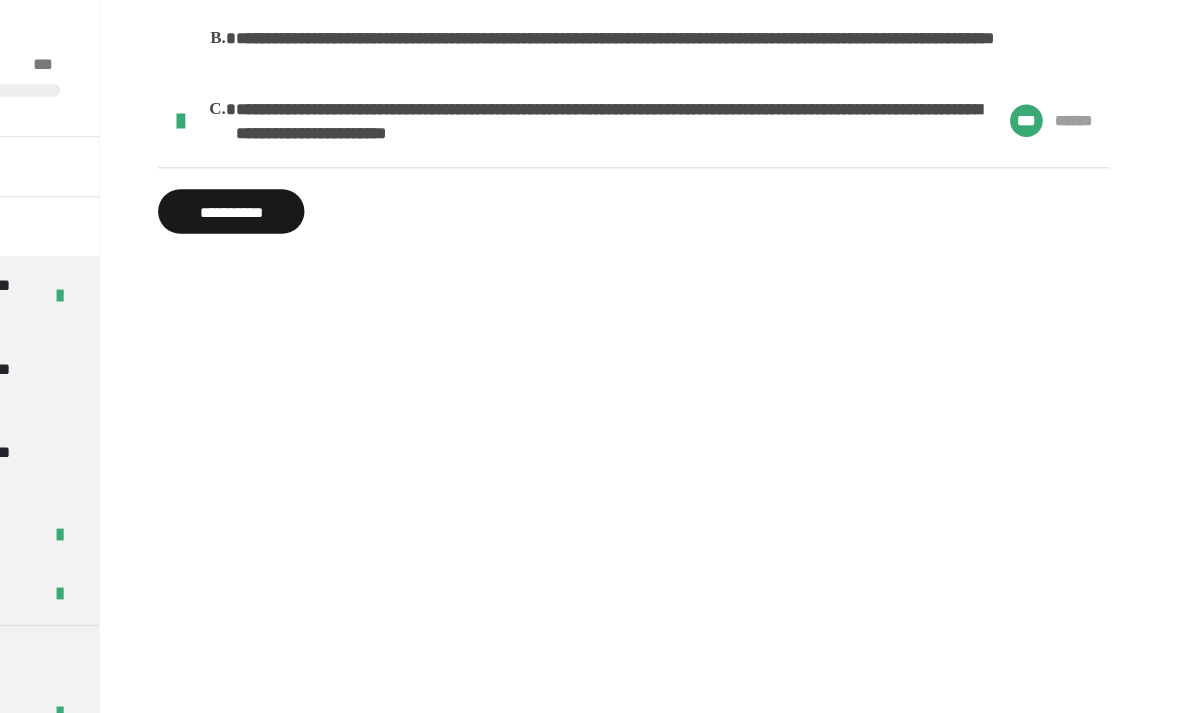 scroll, scrollTop: 2457, scrollLeft: 0, axis: vertical 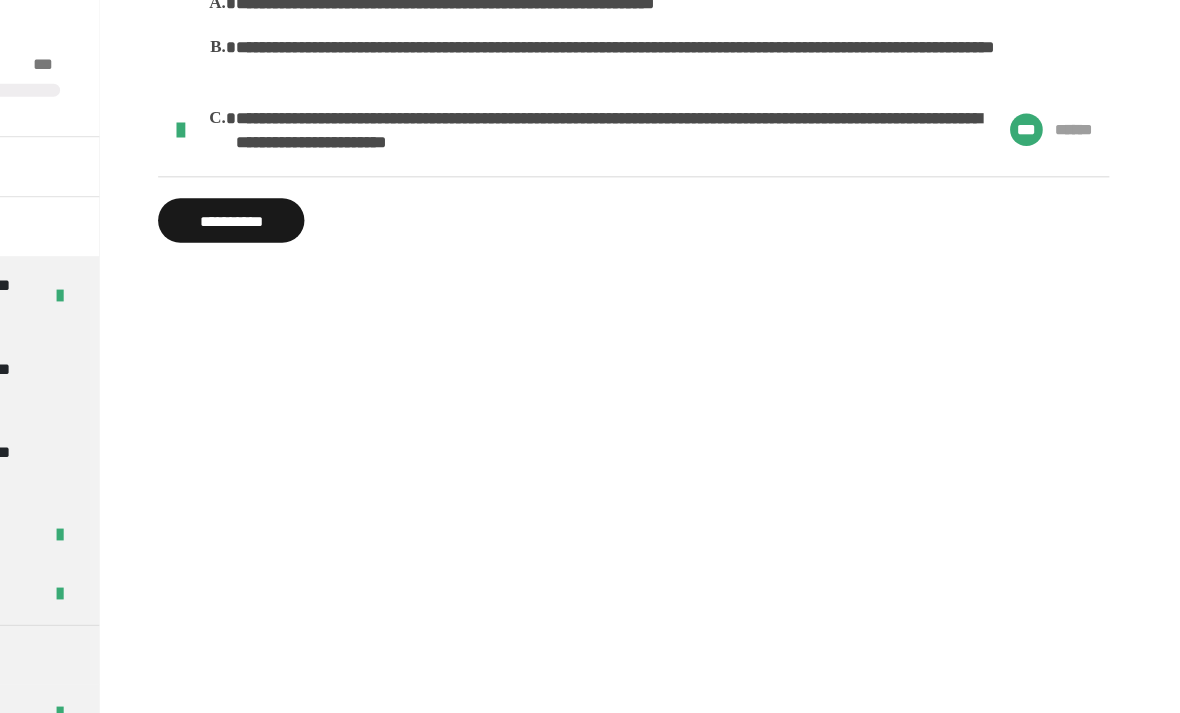 click on "**********" at bounding box center (454, 169) 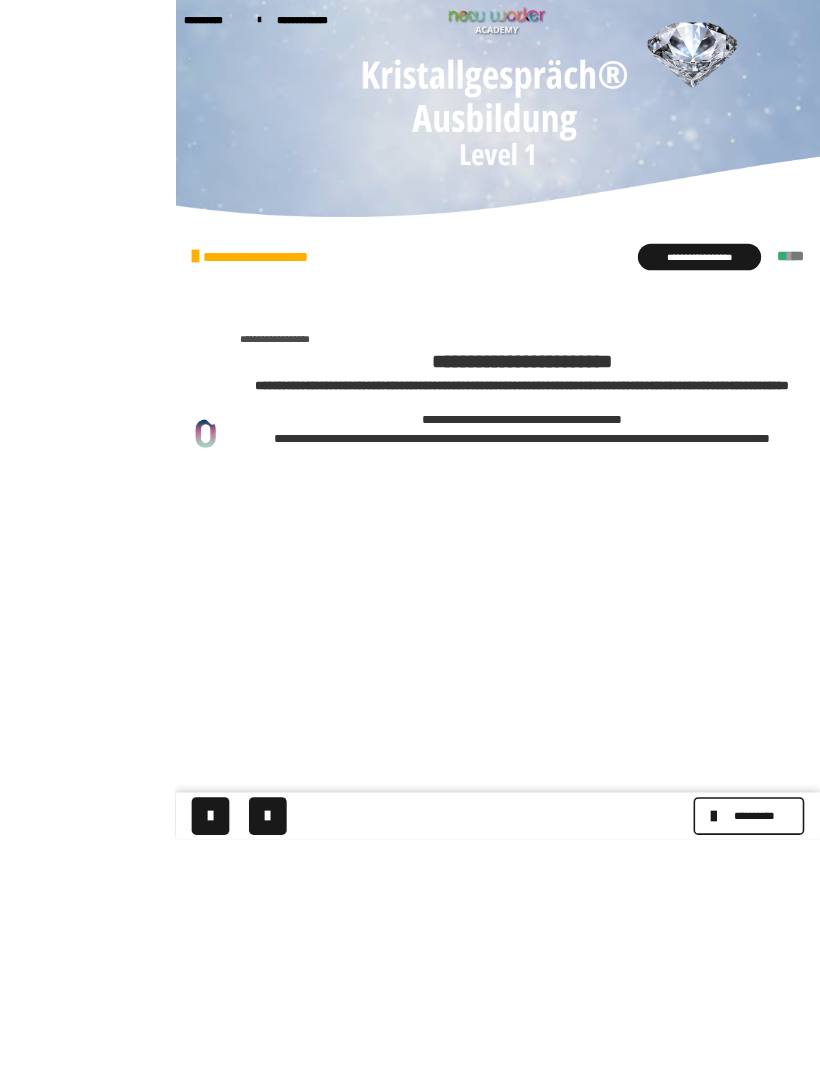 scroll, scrollTop: 346, scrollLeft: 0, axis: vertical 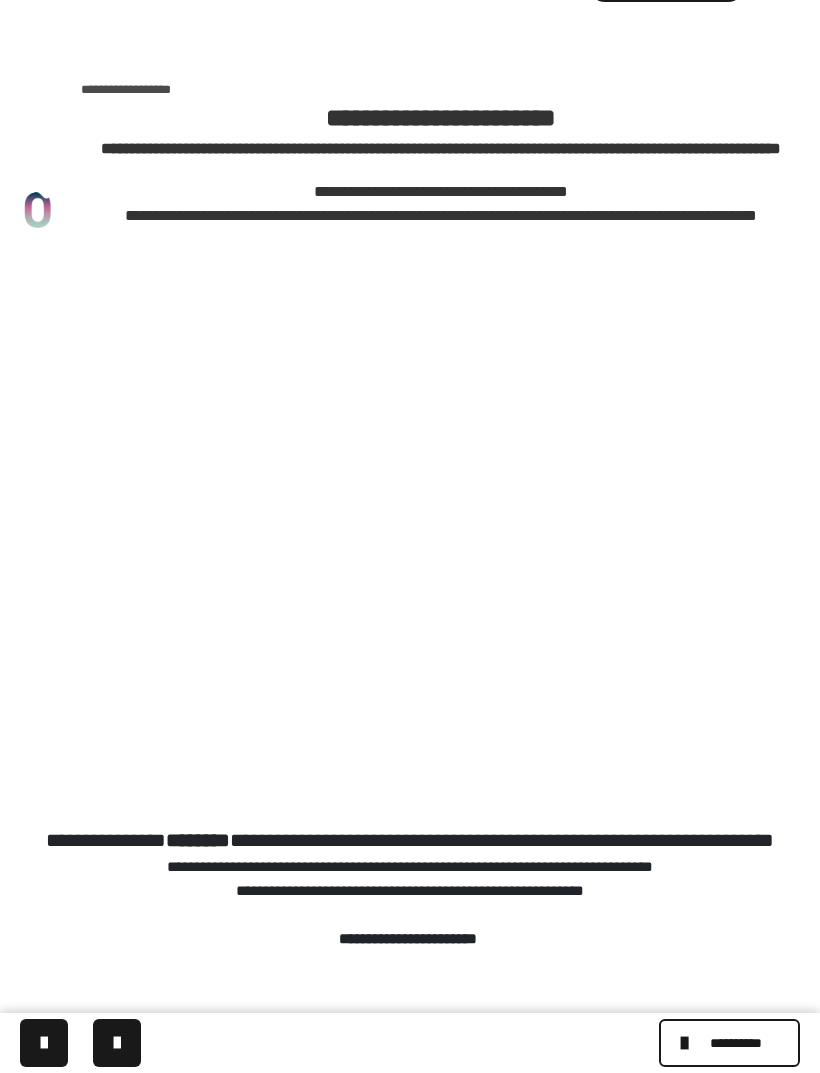 click at bounding box center [117, 1043] 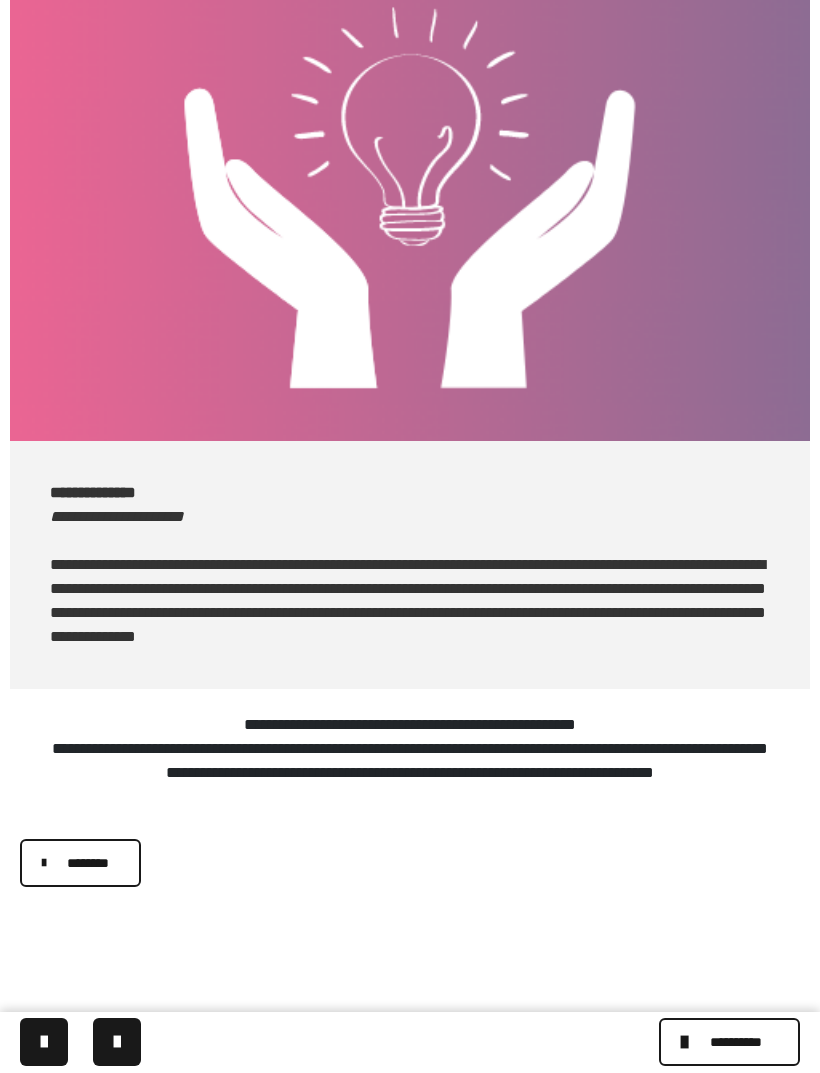 scroll, scrollTop: 345, scrollLeft: 0, axis: vertical 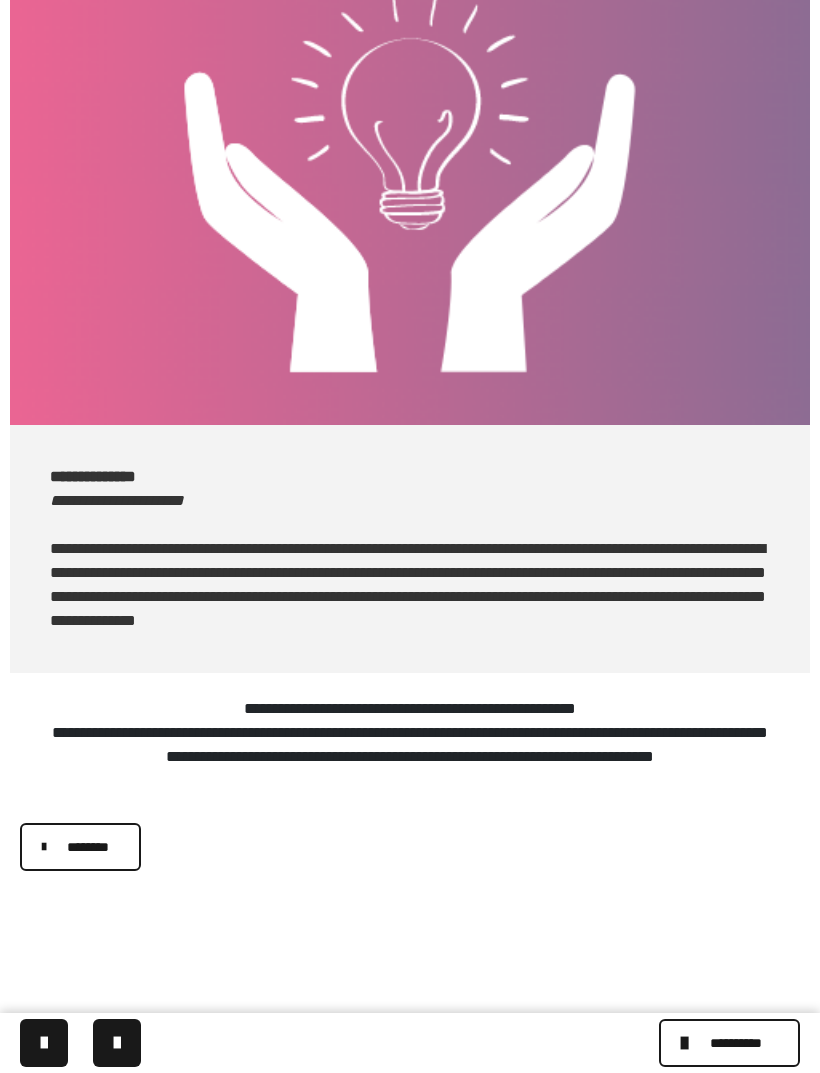 click on "********" at bounding box center [80, 847] 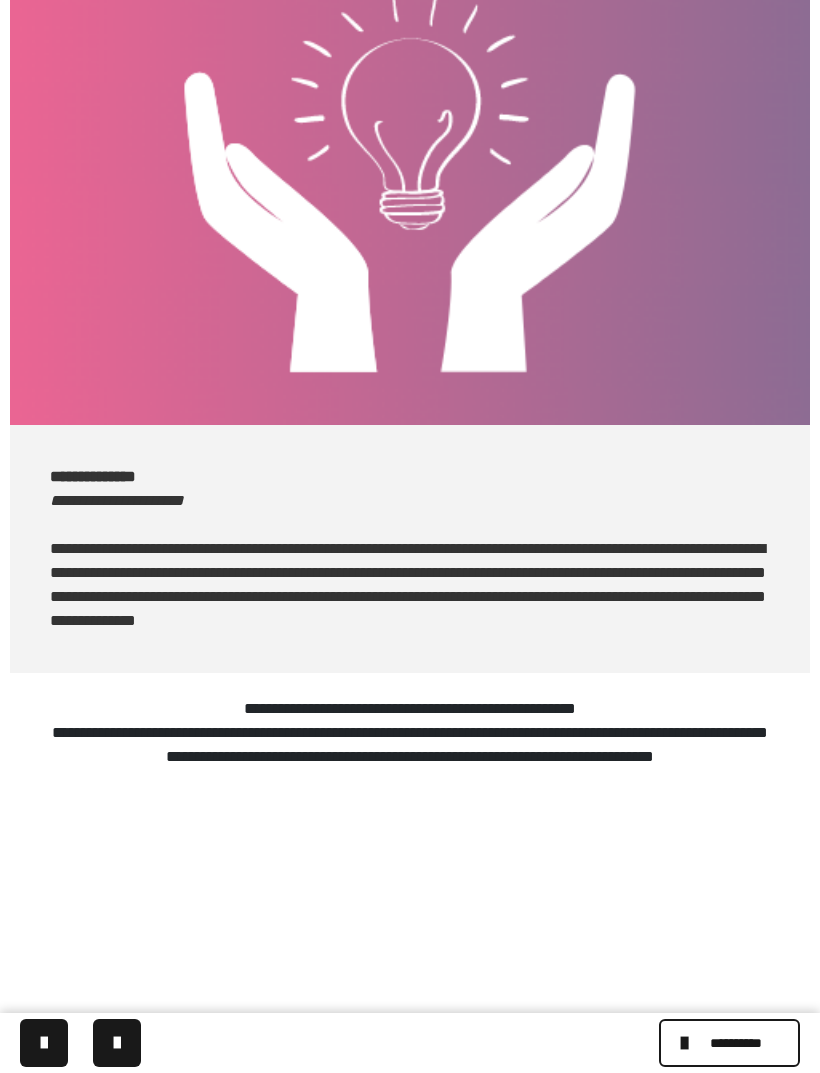 click at bounding box center (117, 1043) 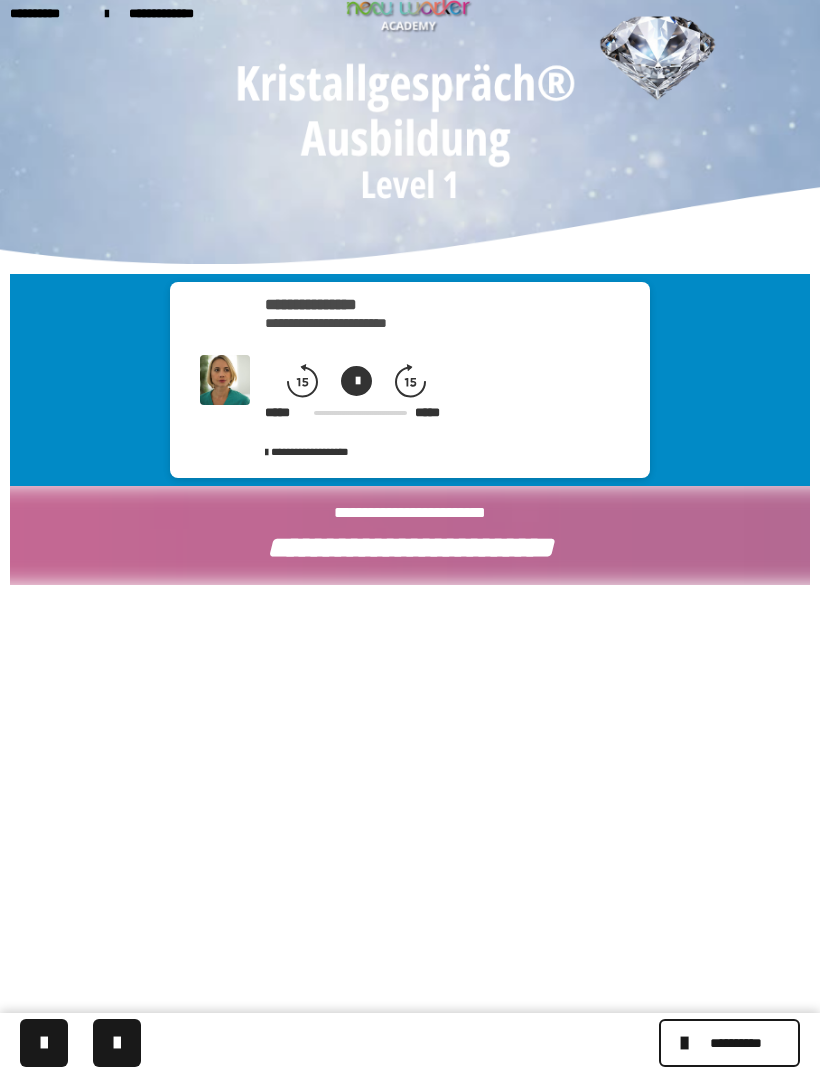 scroll, scrollTop: 10, scrollLeft: 0, axis: vertical 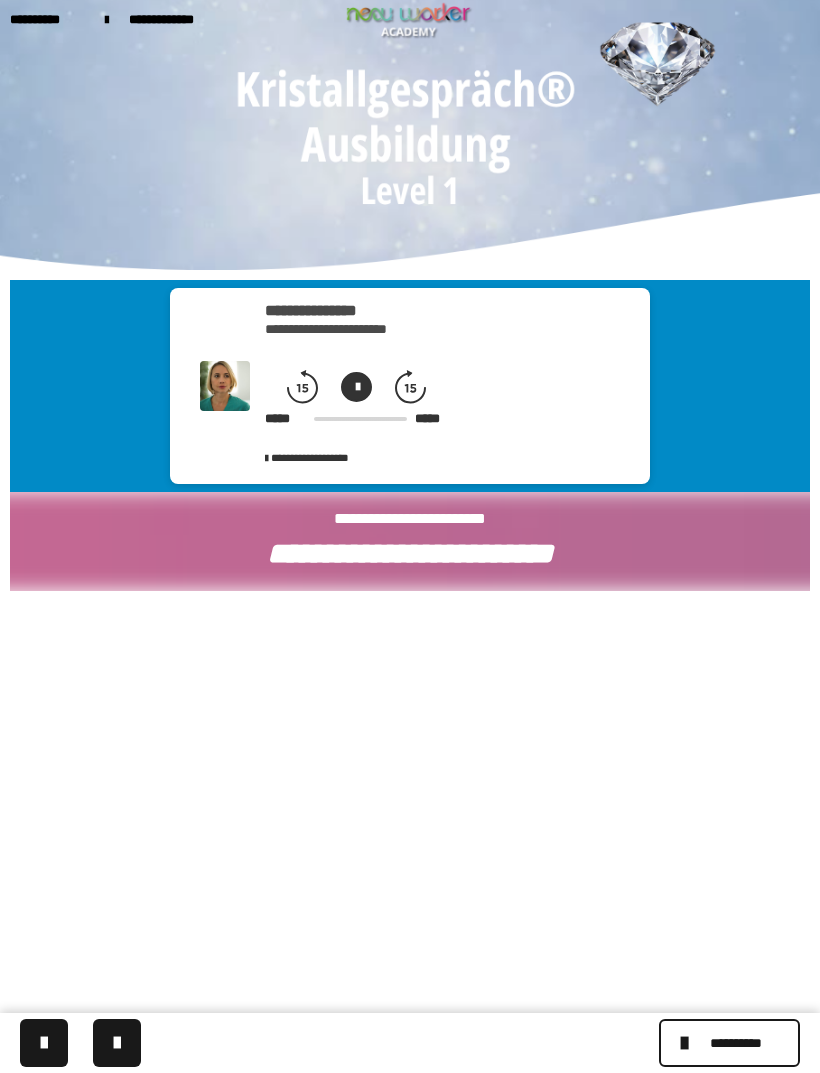 click at bounding box center [356, 387] 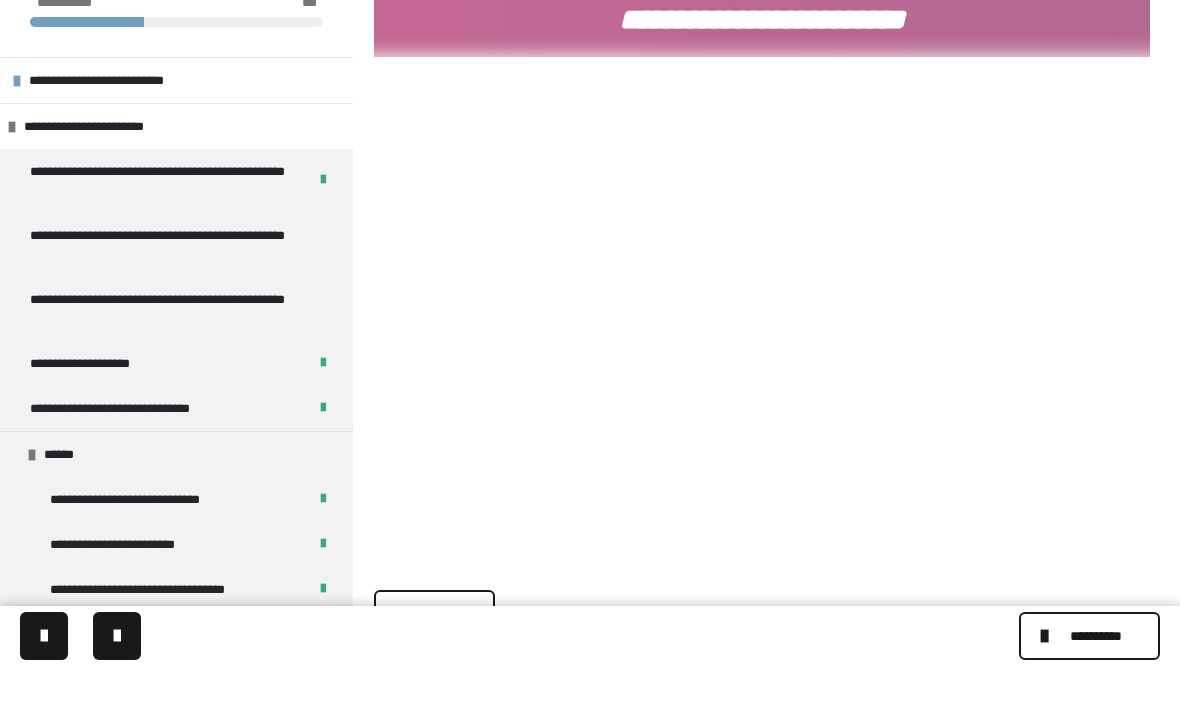 scroll, scrollTop: 463, scrollLeft: 0, axis: vertical 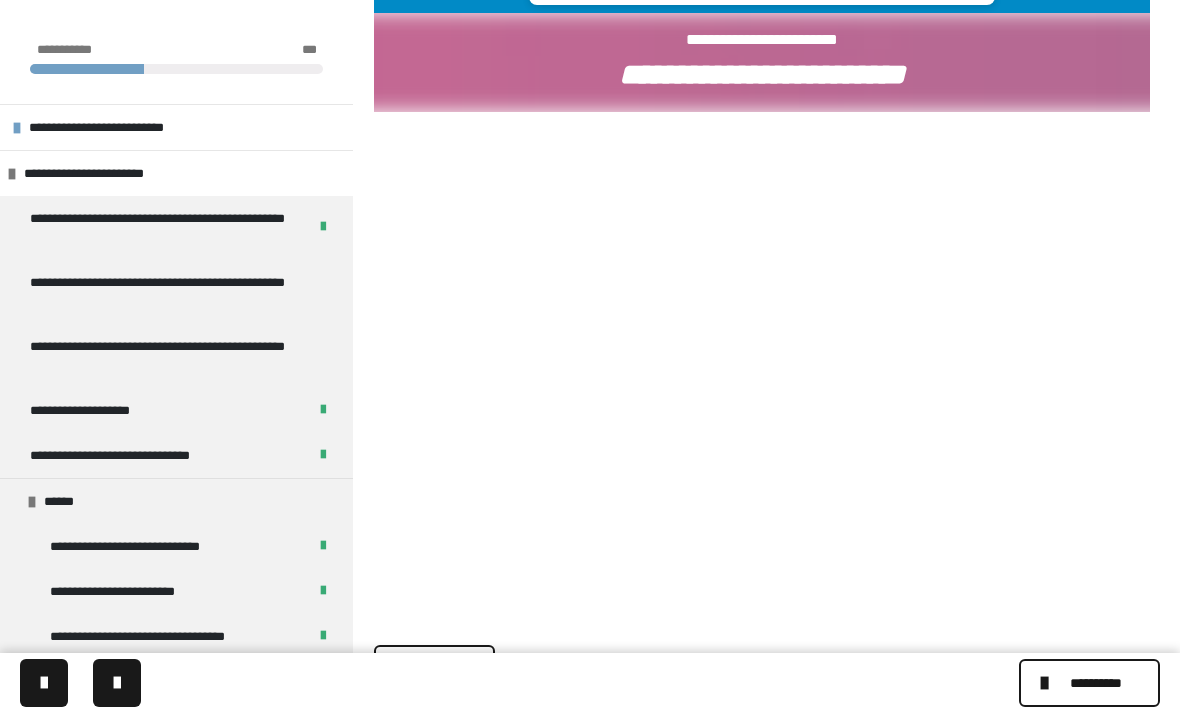 click on "********" at bounding box center [441, 669] 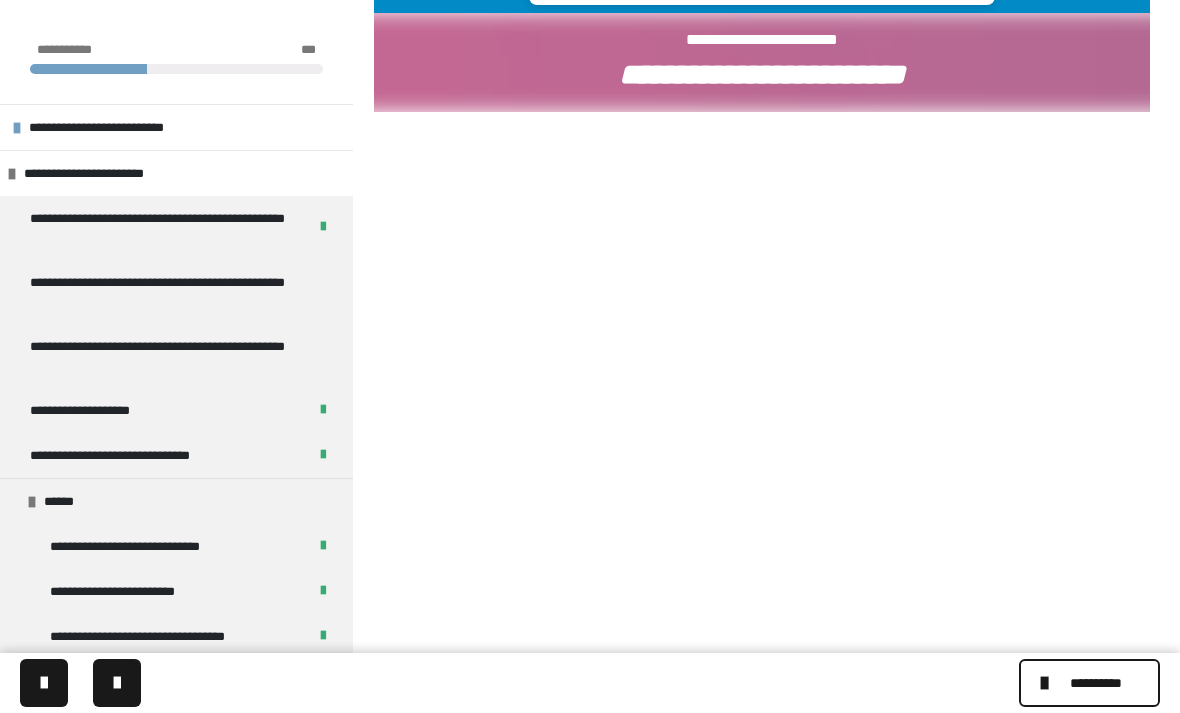 click on "********" at bounding box center [762, 669] 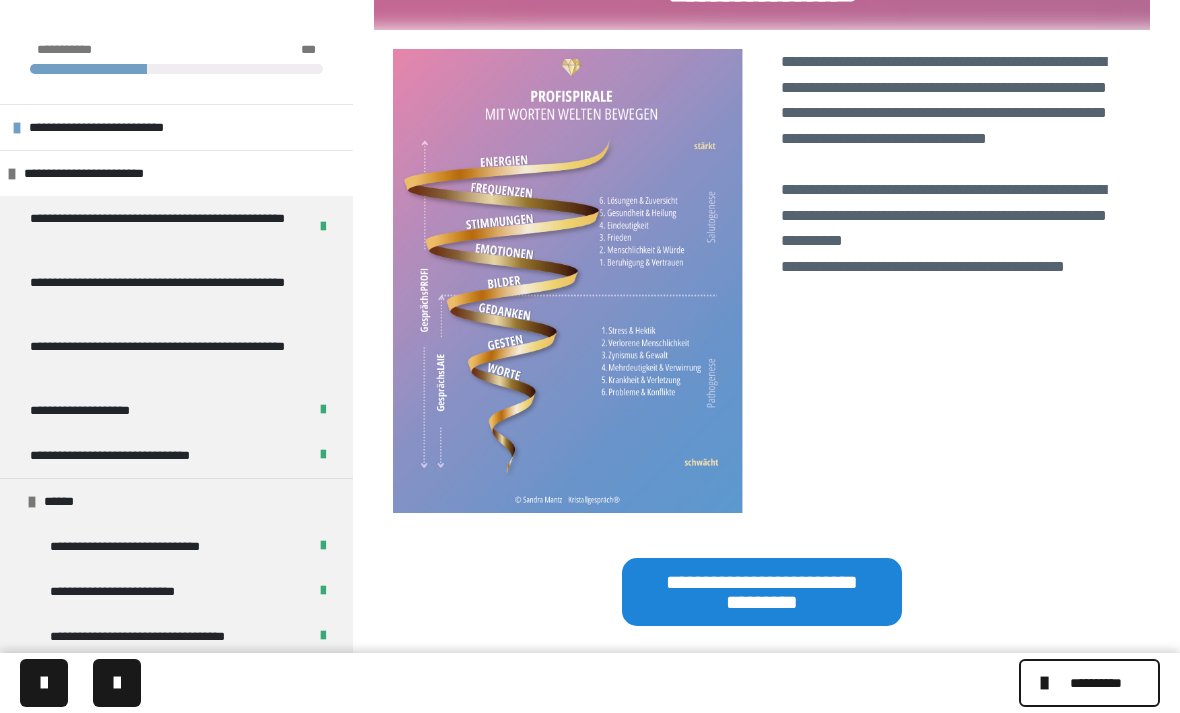 scroll, scrollTop: 907, scrollLeft: 0, axis: vertical 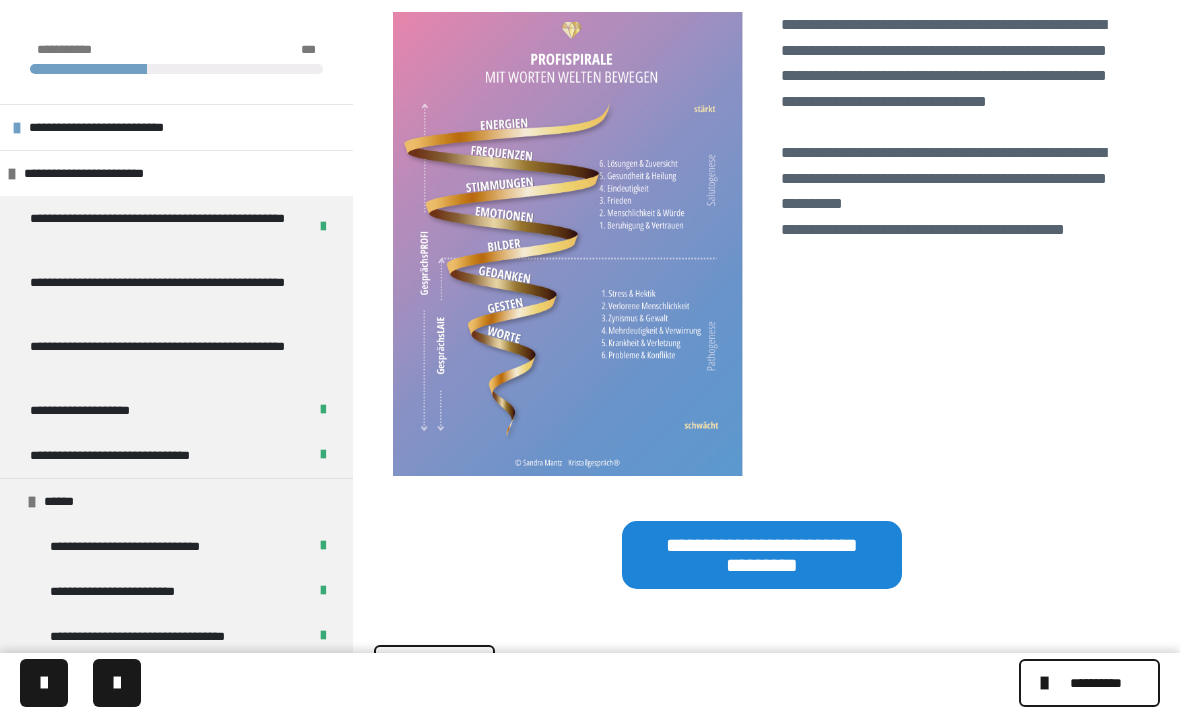 click on "********" at bounding box center (441, 668) 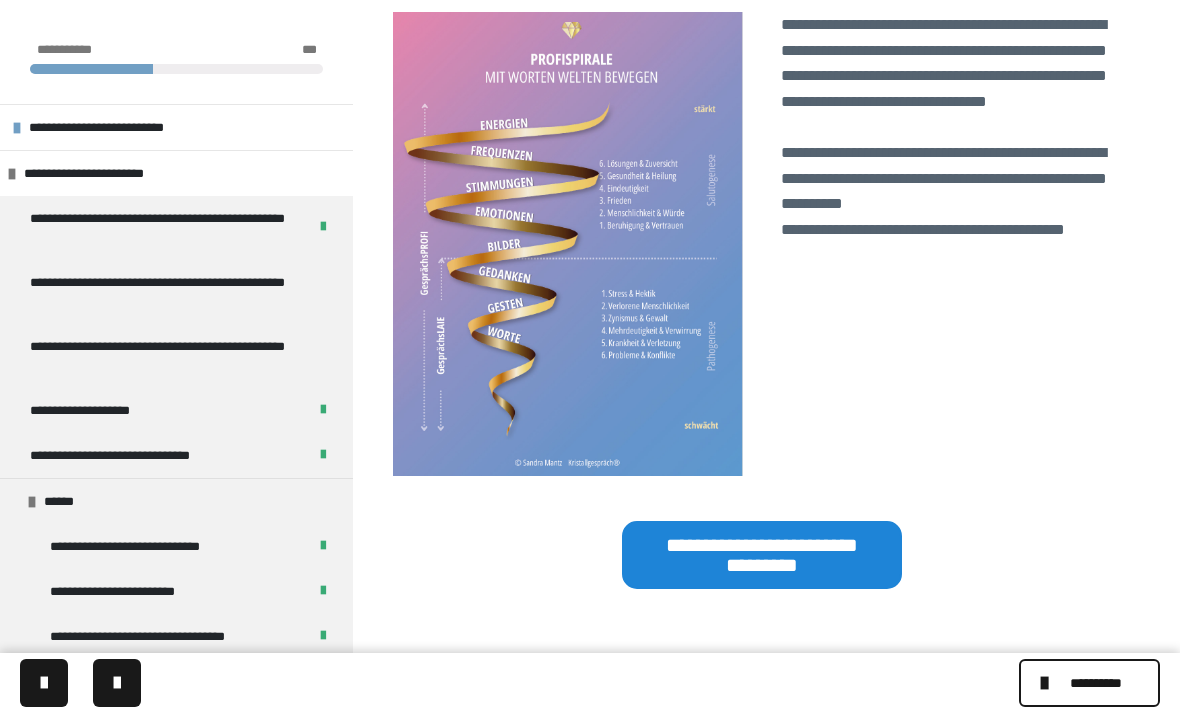 click on "********" at bounding box center (762, 669) 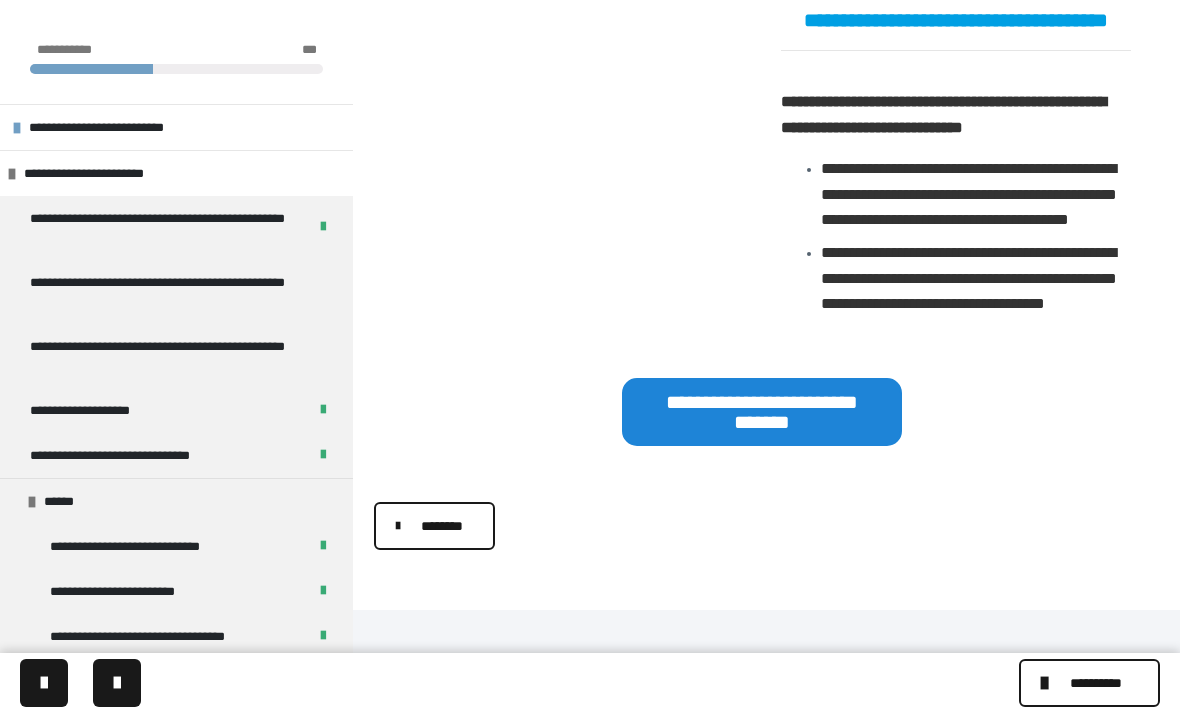 scroll, scrollTop: 2049, scrollLeft: 0, axis: vertical 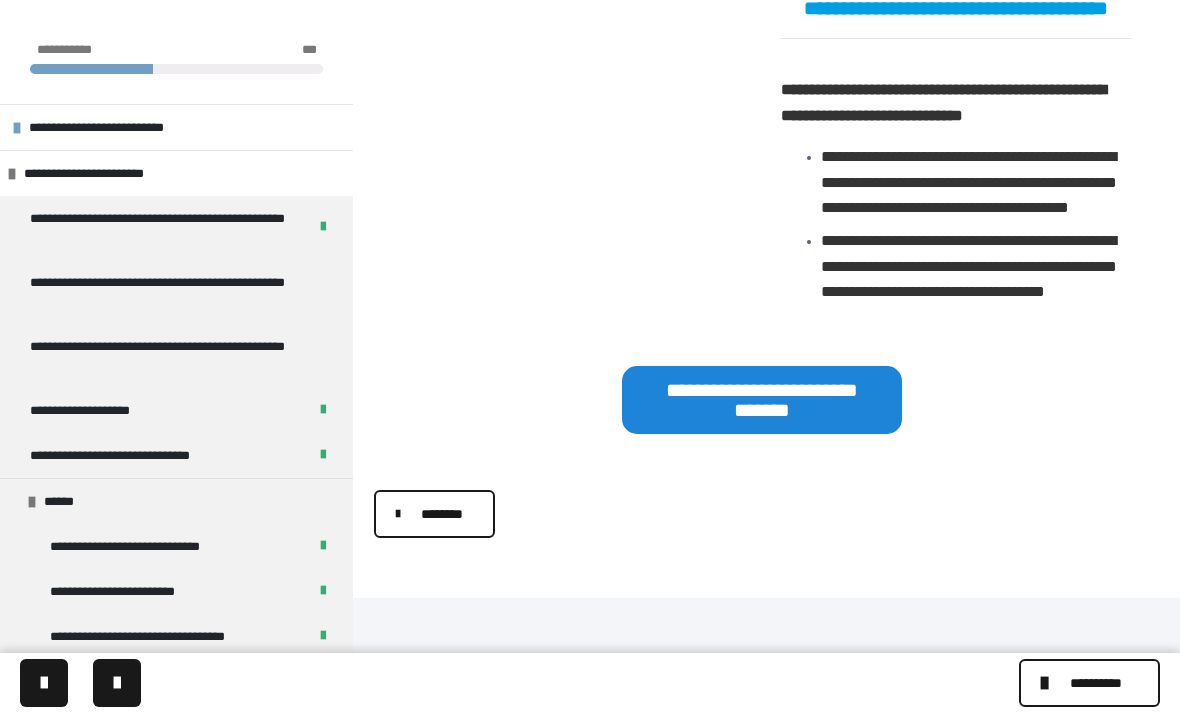 click on "********" at bounding box center [441, 514] 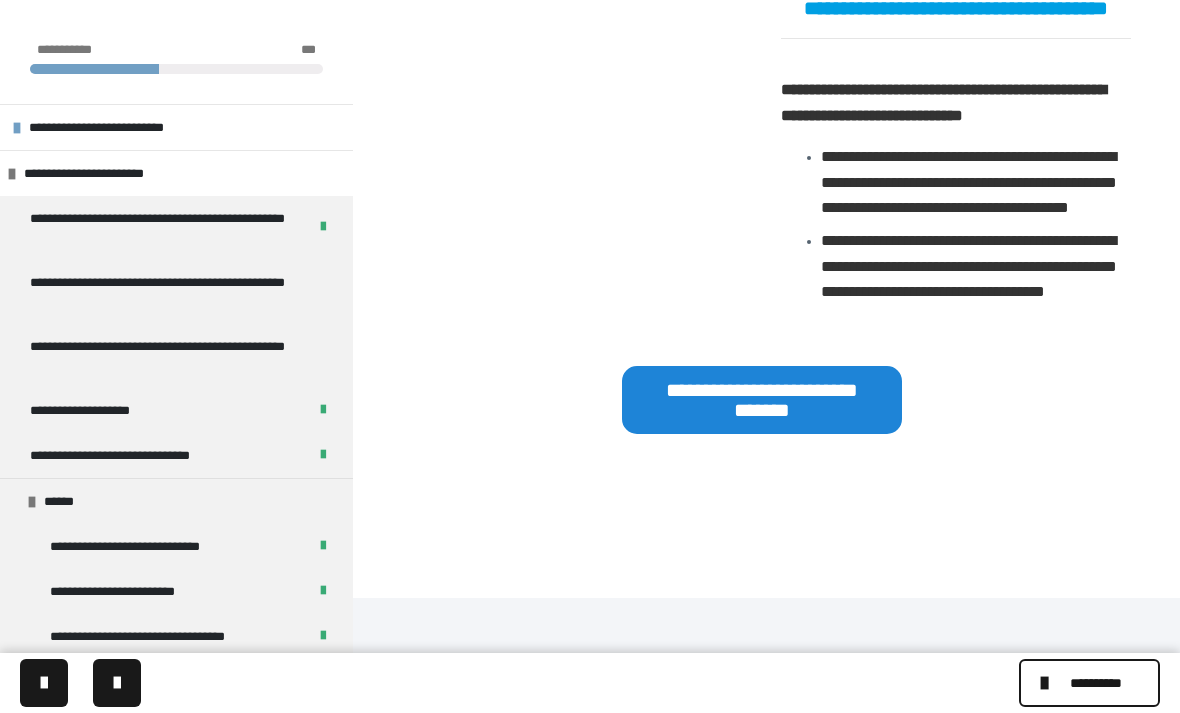 click on "********" at bounding box center (762, 514) 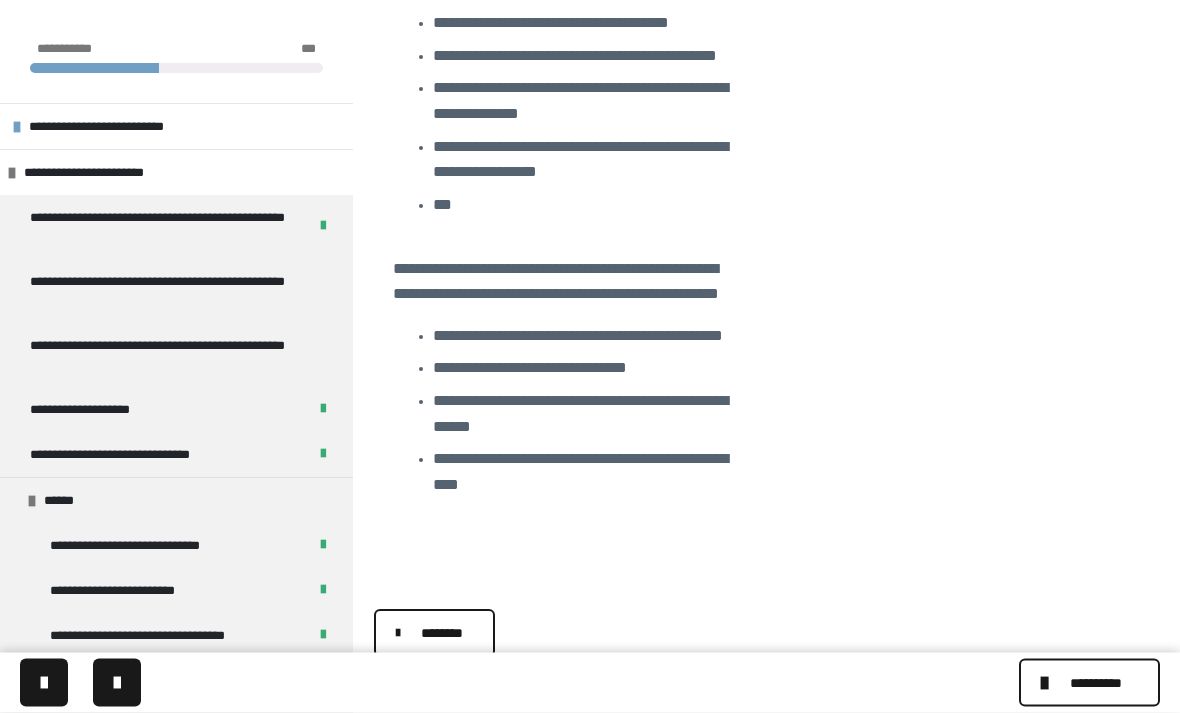 scroll, scrollTop: 1338, scrollLeft: 0, axis: vertical 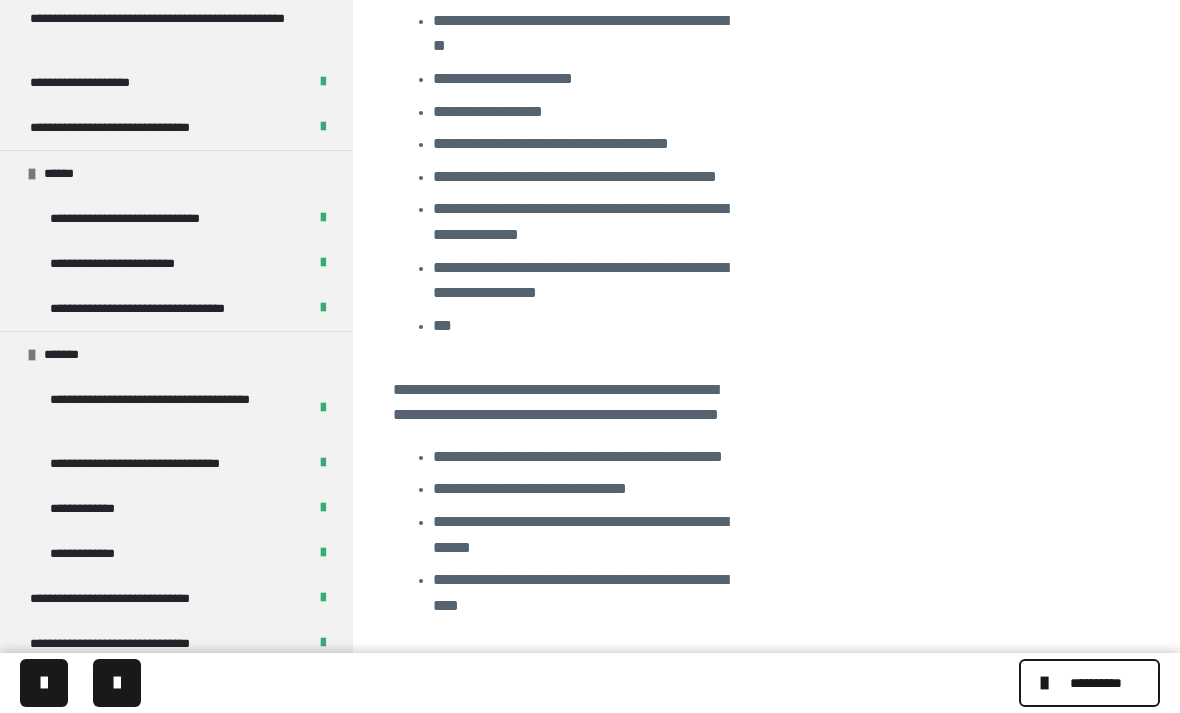 click at bounding box center (32, 174) 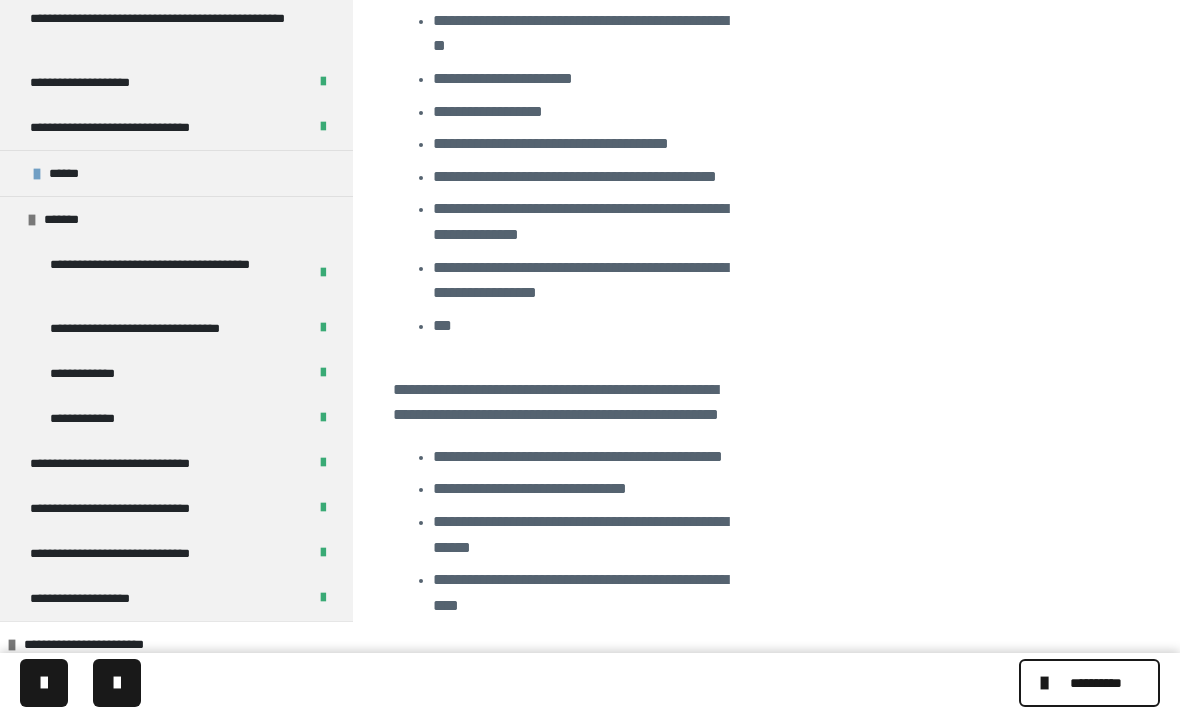 click at bounding box center (32, 220) 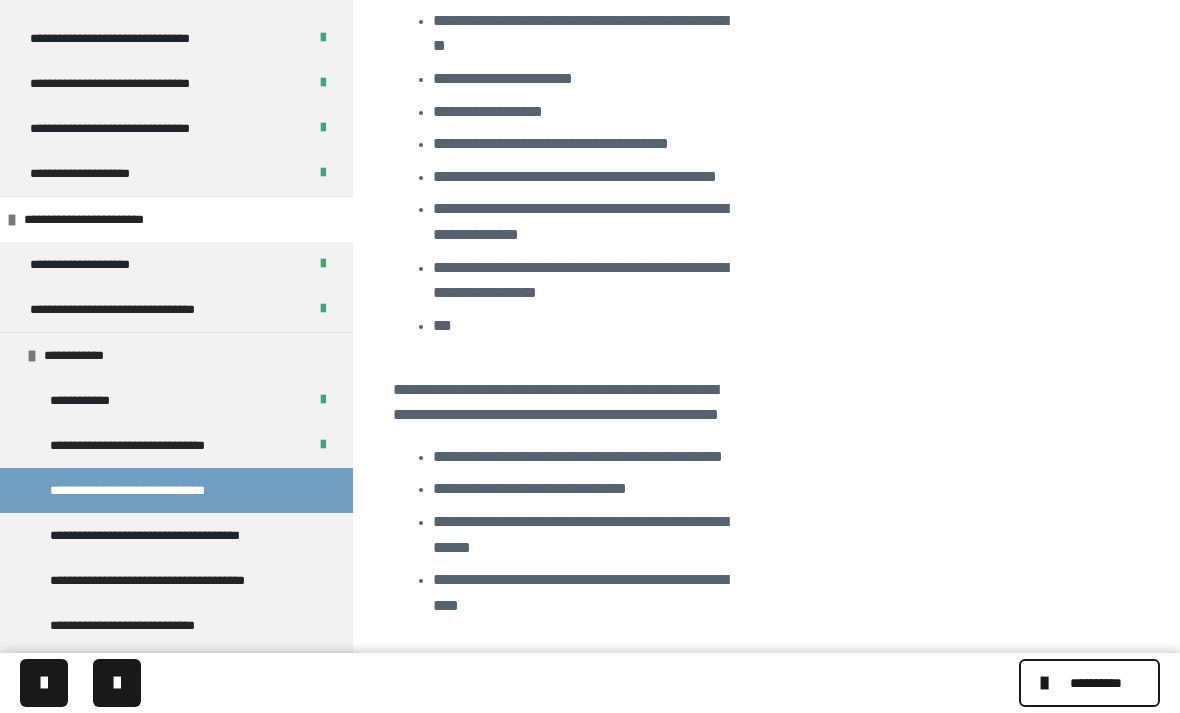 scroll, scrollTop: 554, scrollLeft: 0, axis: vertical 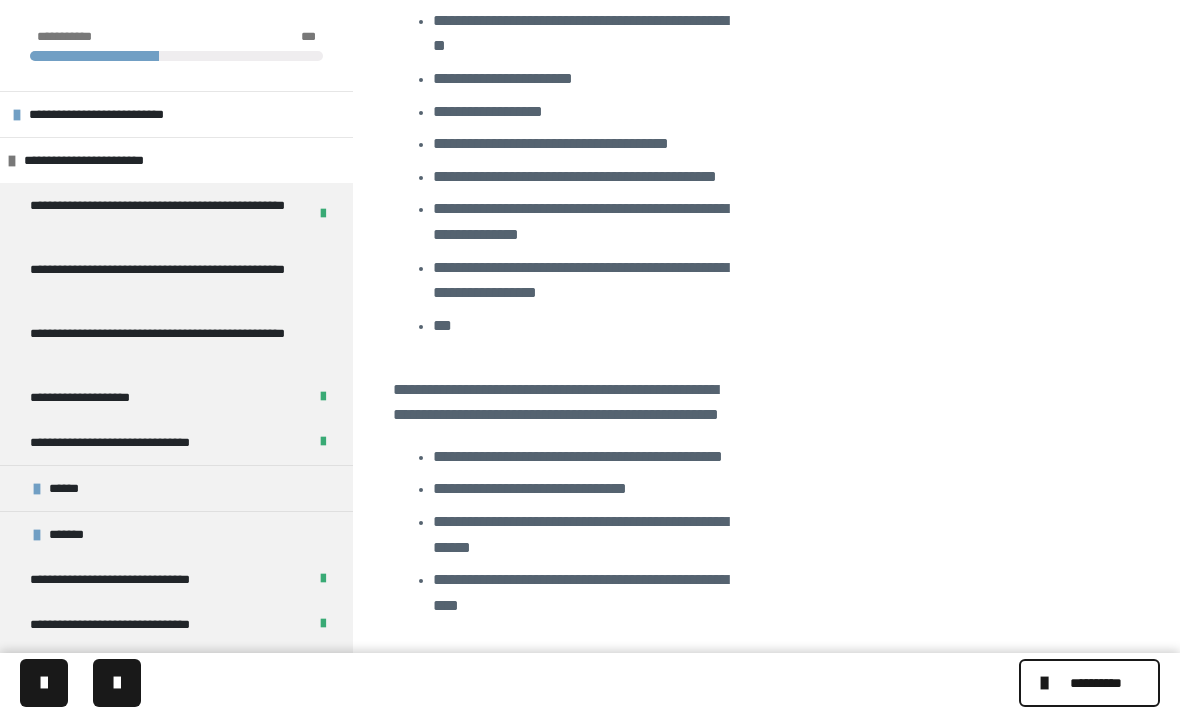 click at bounding box center [12, 161] 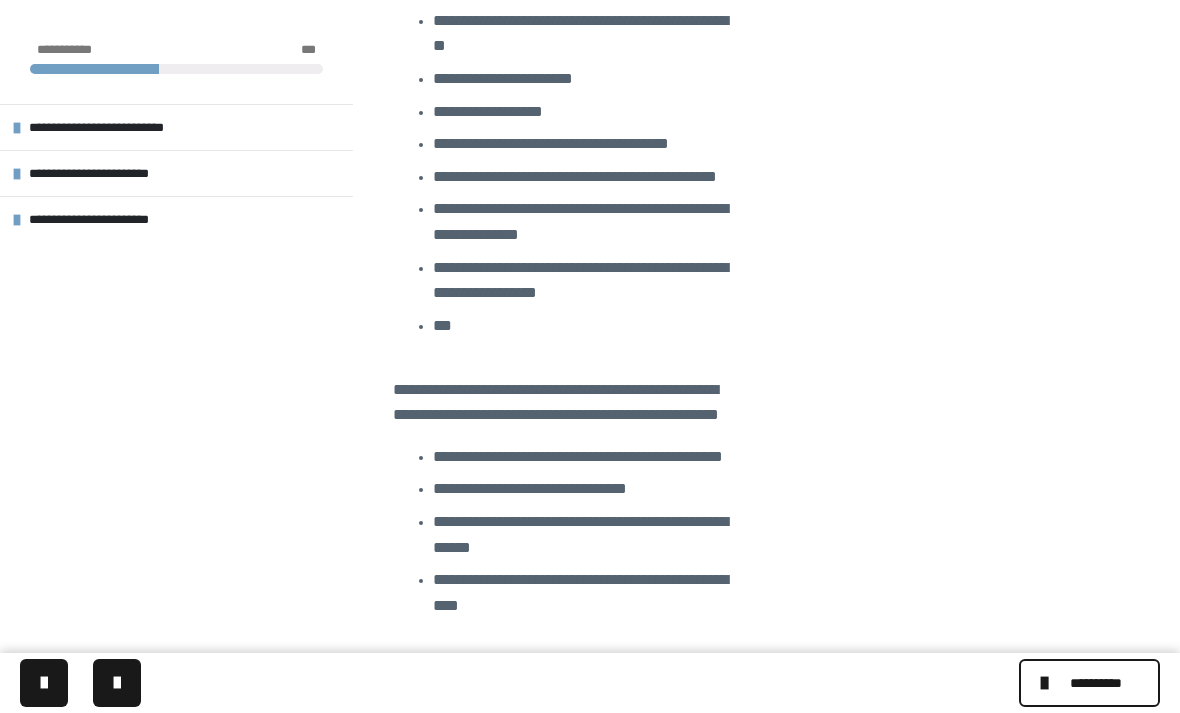 click on "**********" at bounding box center [113, 219] 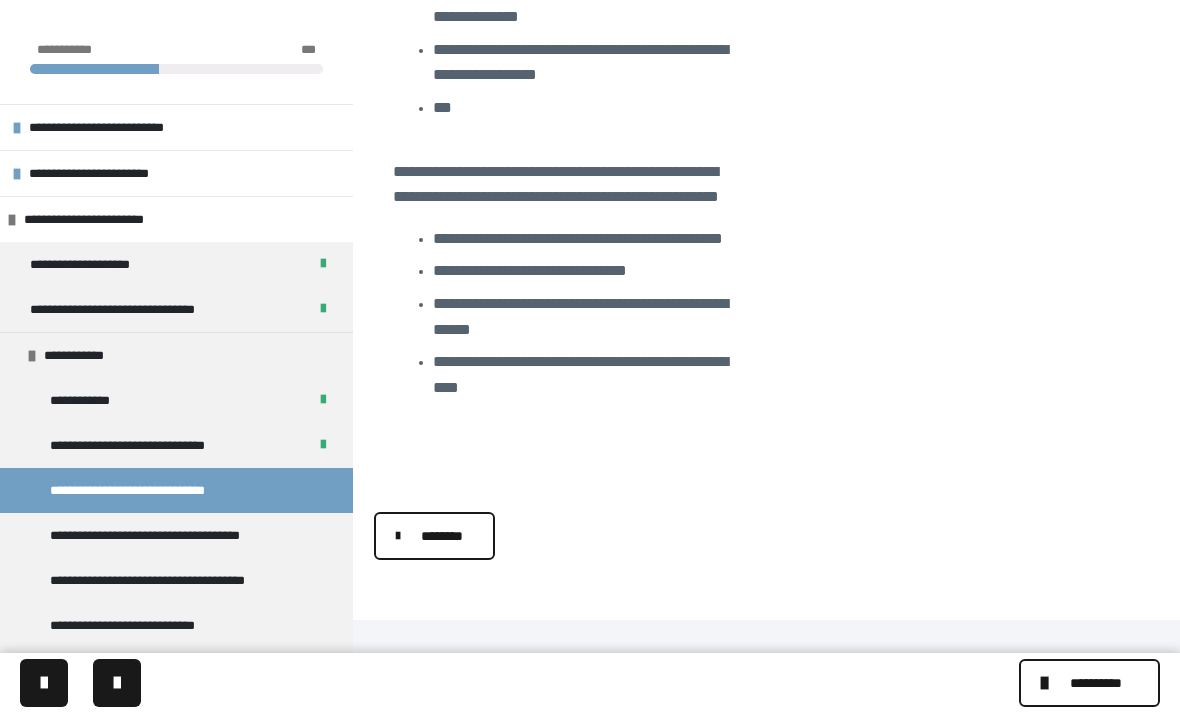 scroll, scrollTop: 1557, scrollLeft: 0, axis: vertical 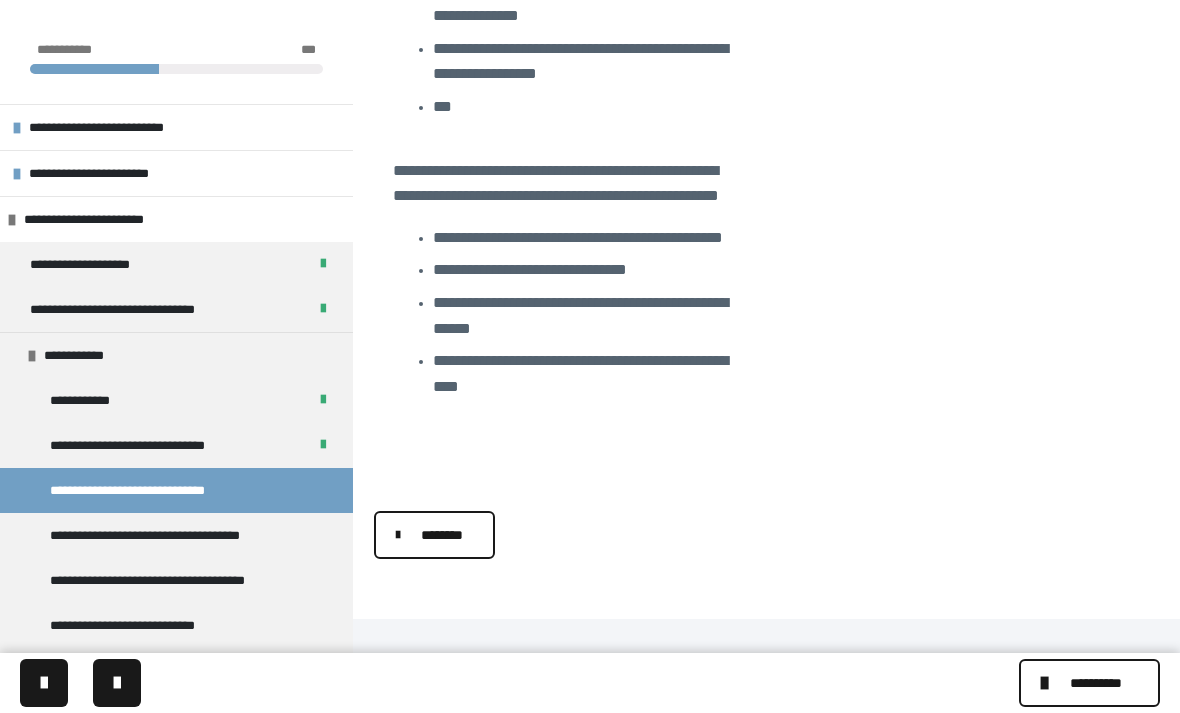 click on "********" at bounding box center [441, 535] 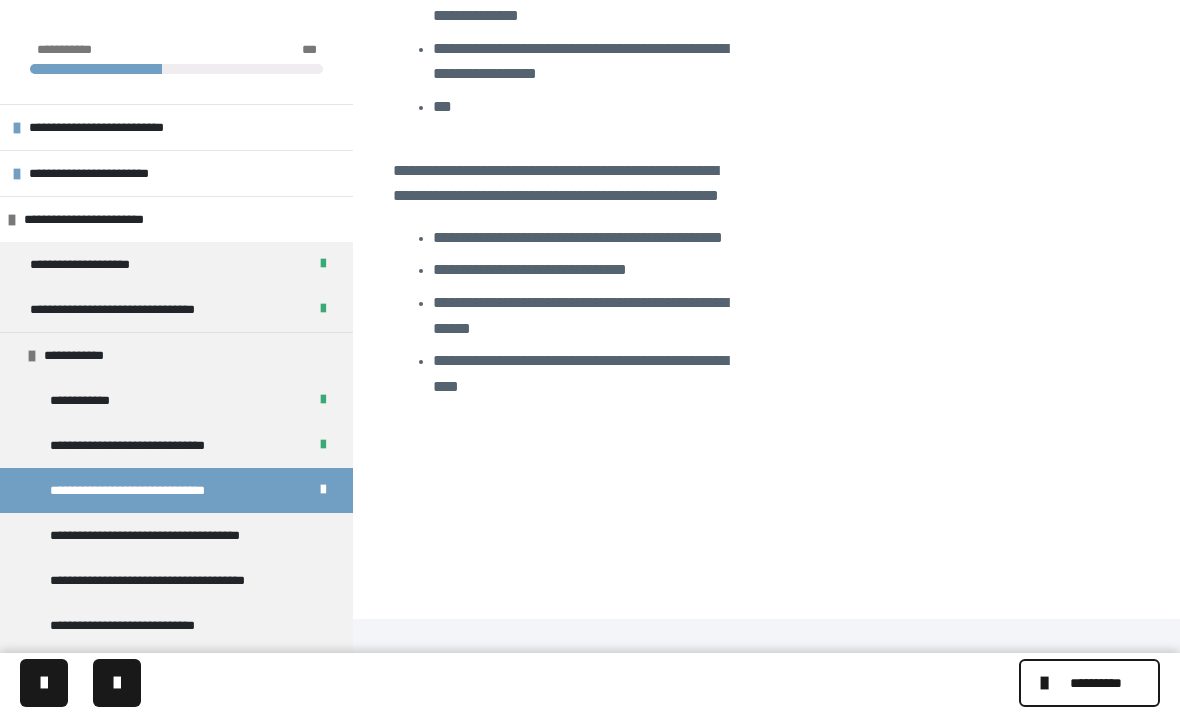 click at bounding box center [117, 683] 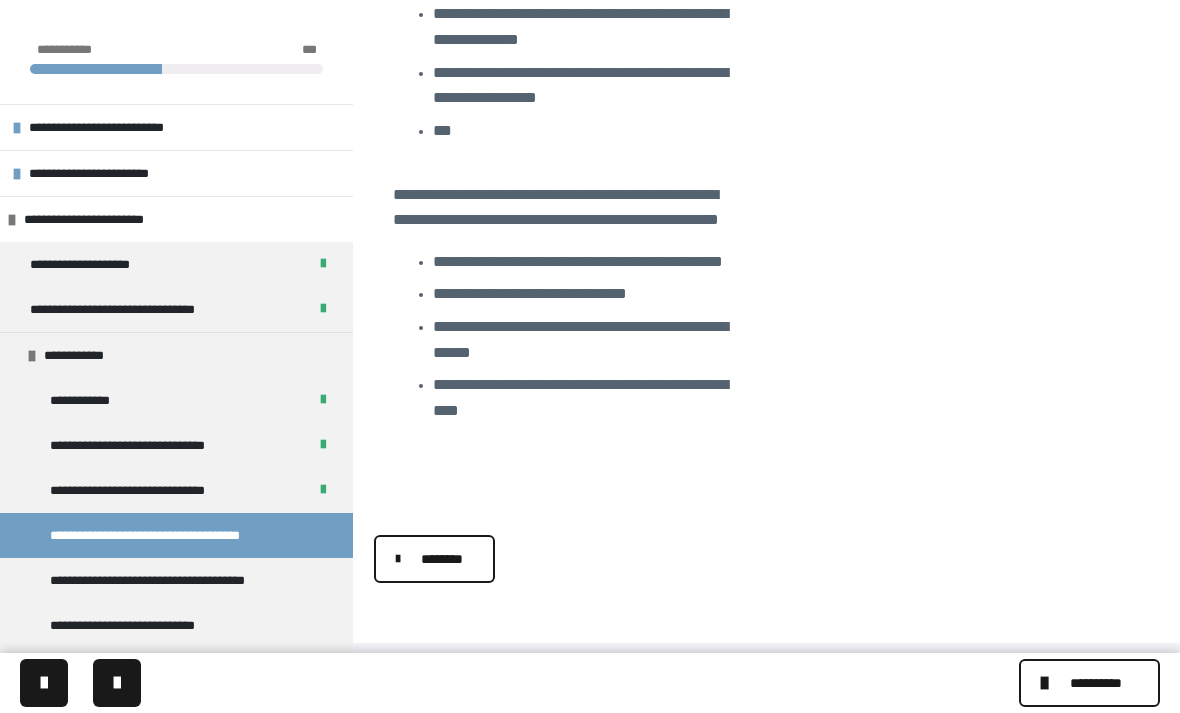 scroll, scrollTop: 1557, scrollLeft: 0, axis: vertical 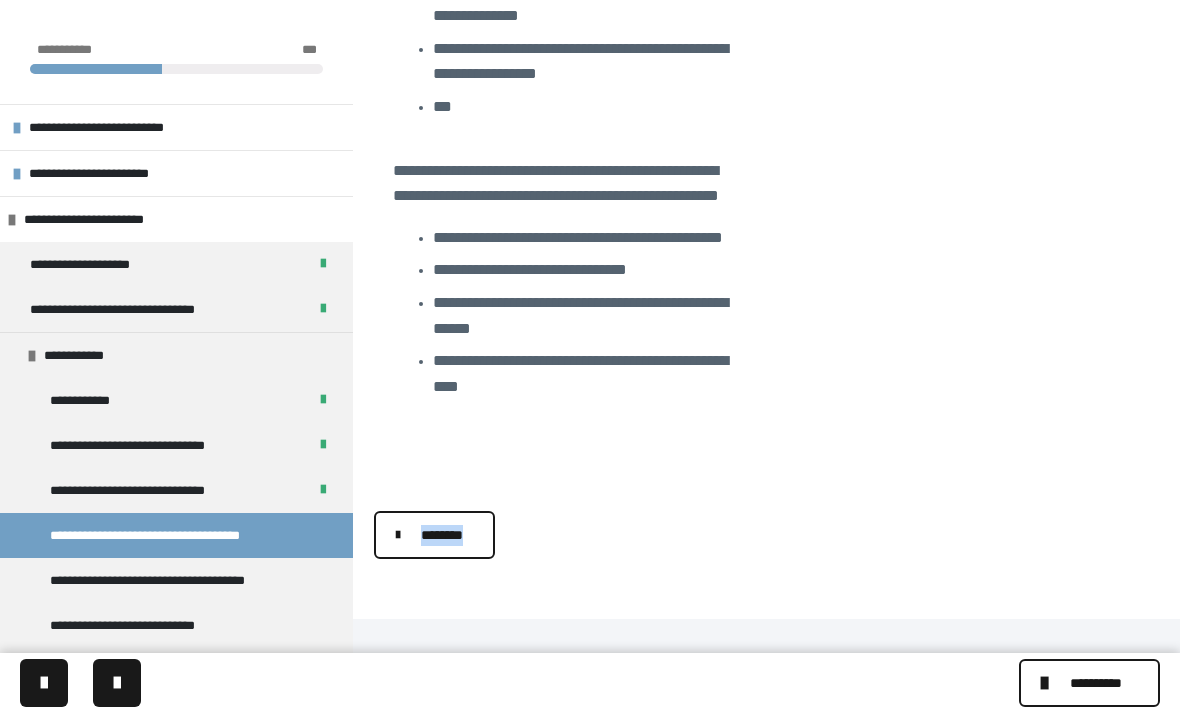 click on "**********" at bounding box center [587, 385] 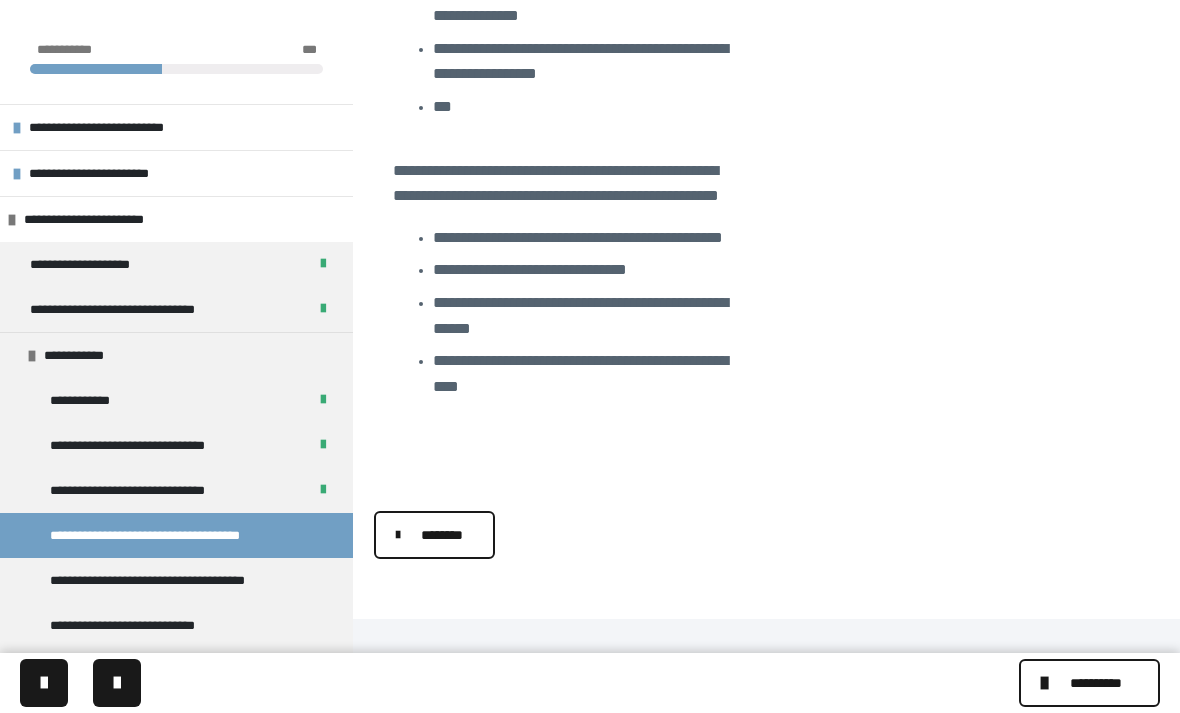 click on "********" at bounding box center [441, 535] 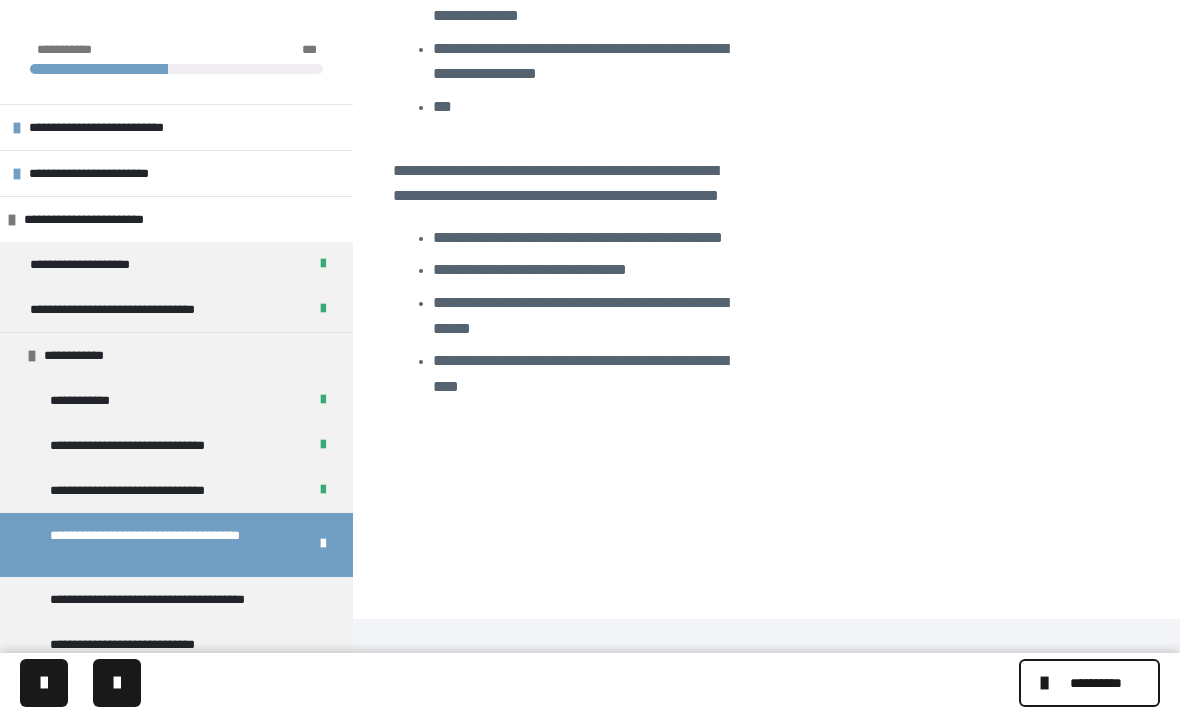 click on "********" at bounding box center [762, 535] 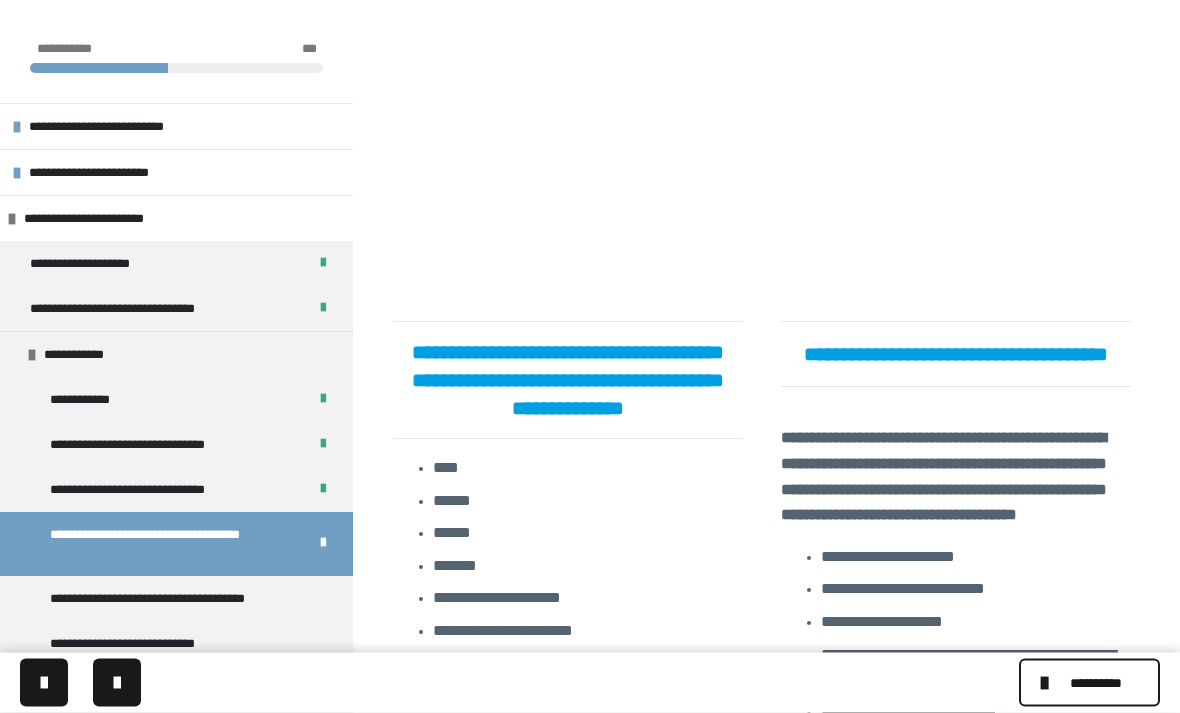 scroll, scrollTop: 529, scrollLeft: 0, axis: vertical 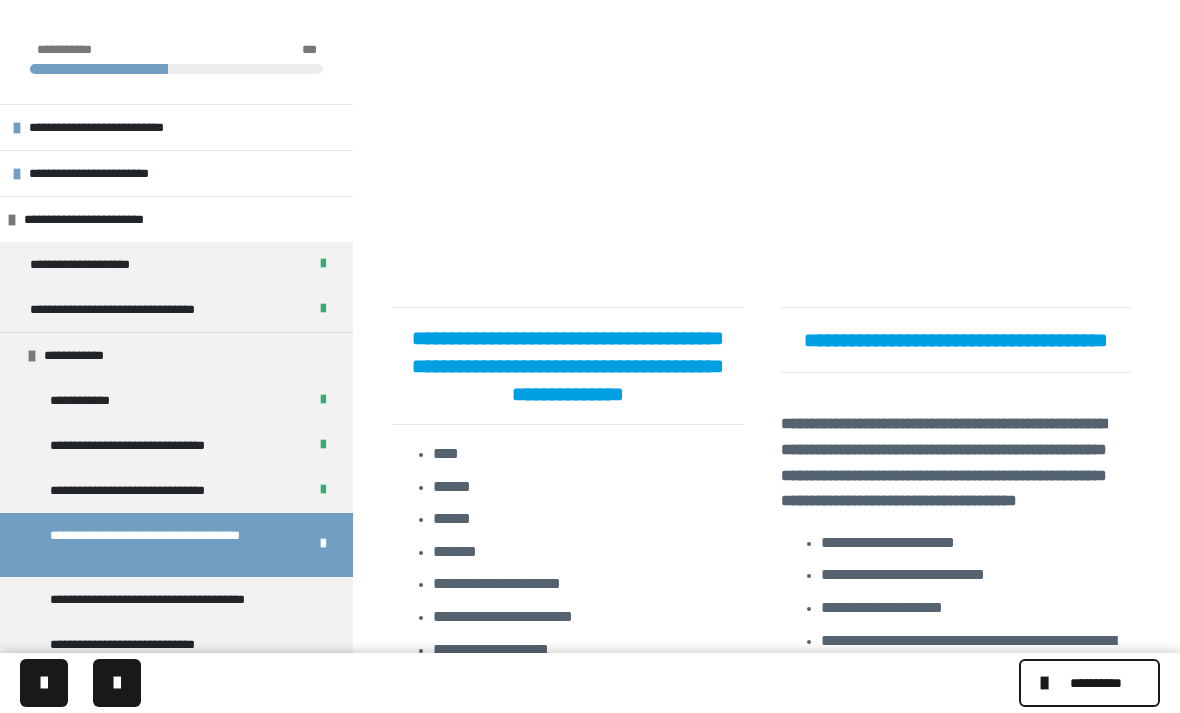 click at bounding box center (44, 683) 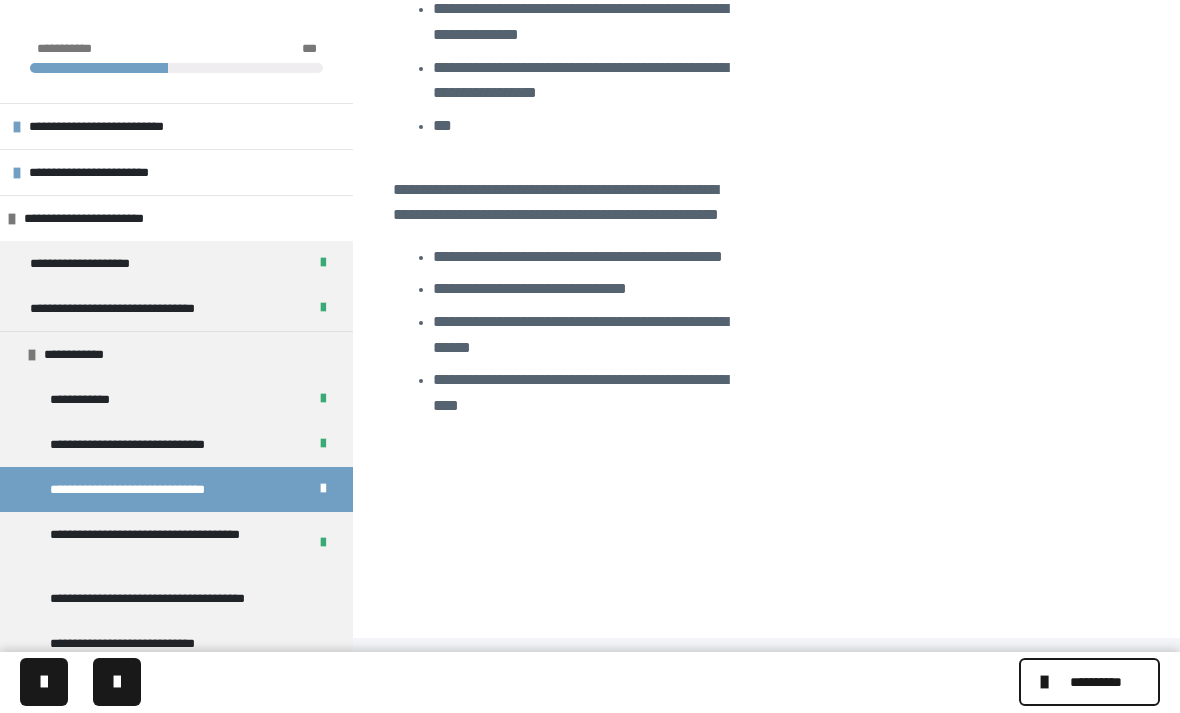 scroll, scrollTop: 1540, scrollLeft: 0, axis: vertical 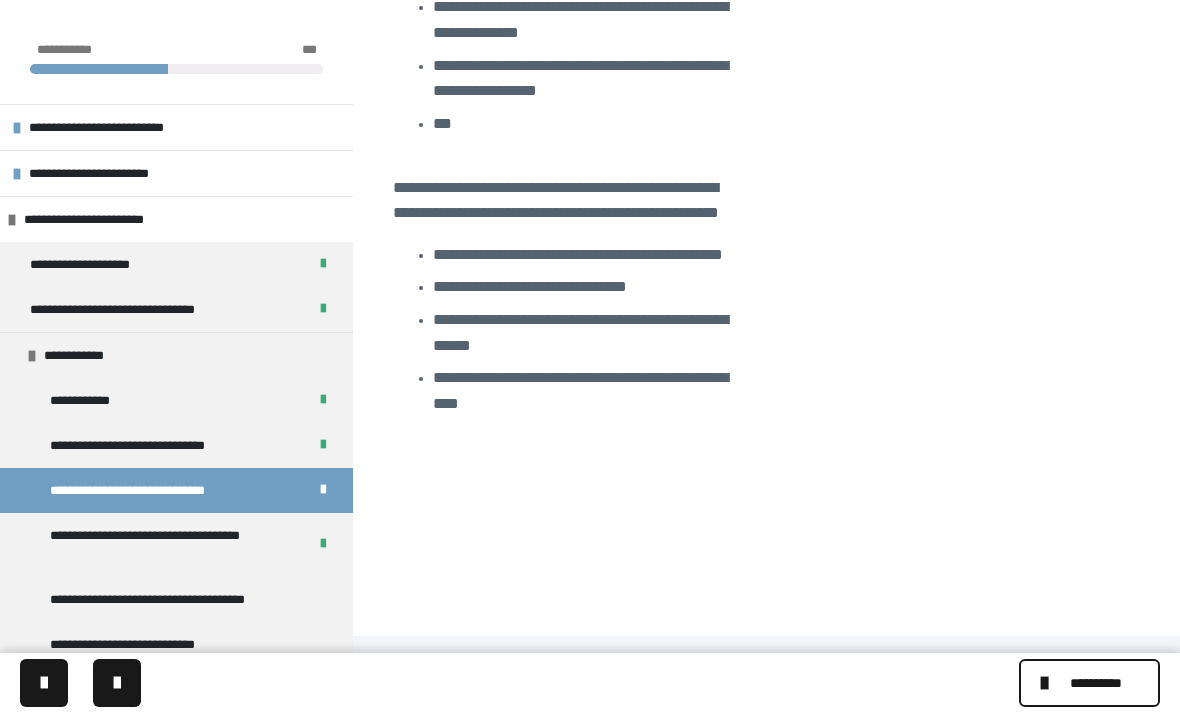 click at bounding box center [117, 683] 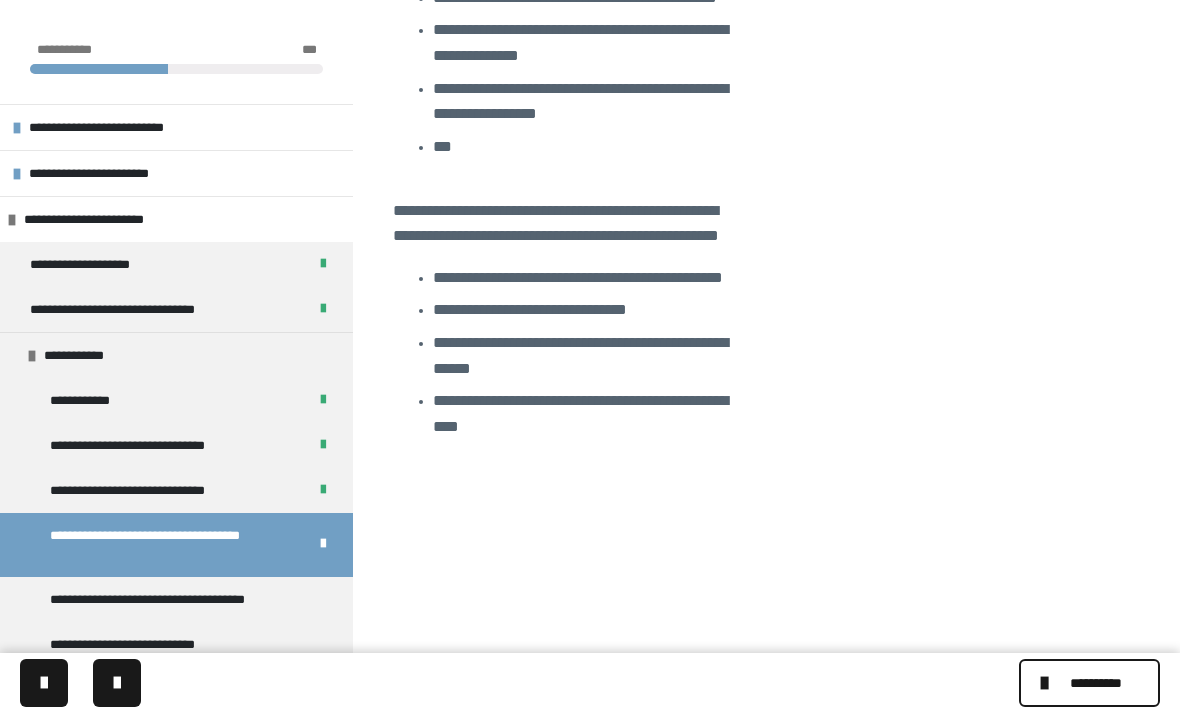 scroll, scrollTop: 1557, scrollLeft: 0, axis: vertical 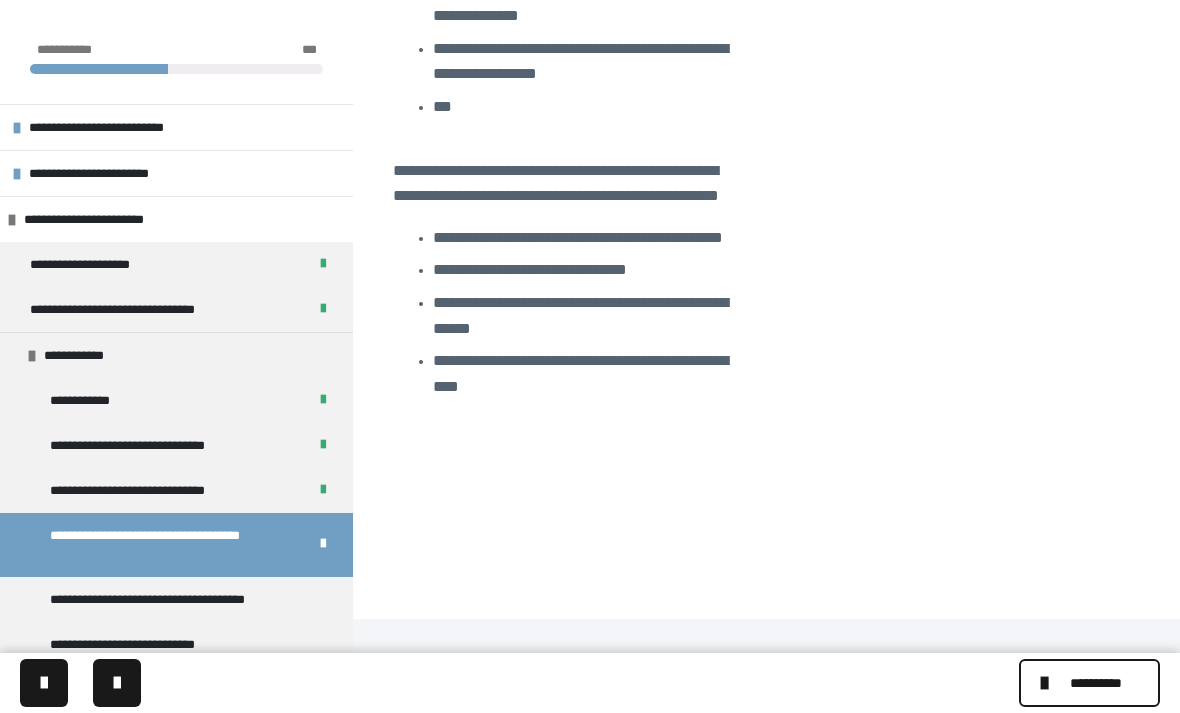 click at bounding box center (117, 683) 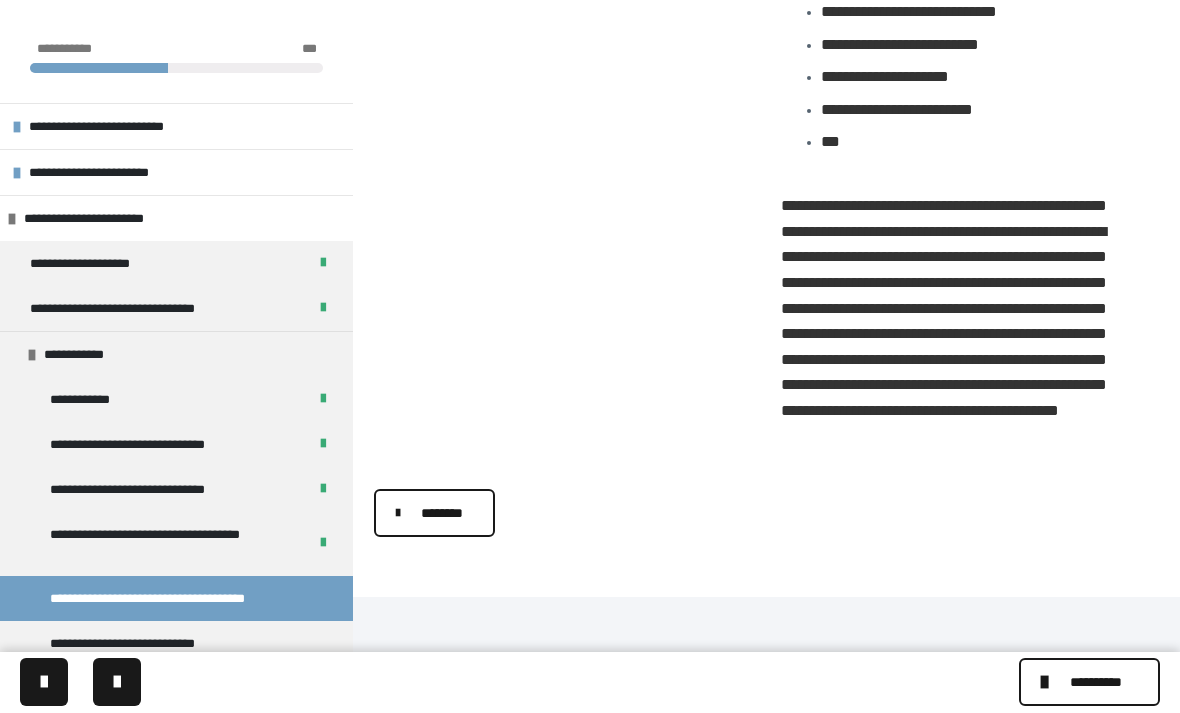 scroll, scrollTop: 1414, scrollLeft: 0, axis: vertical 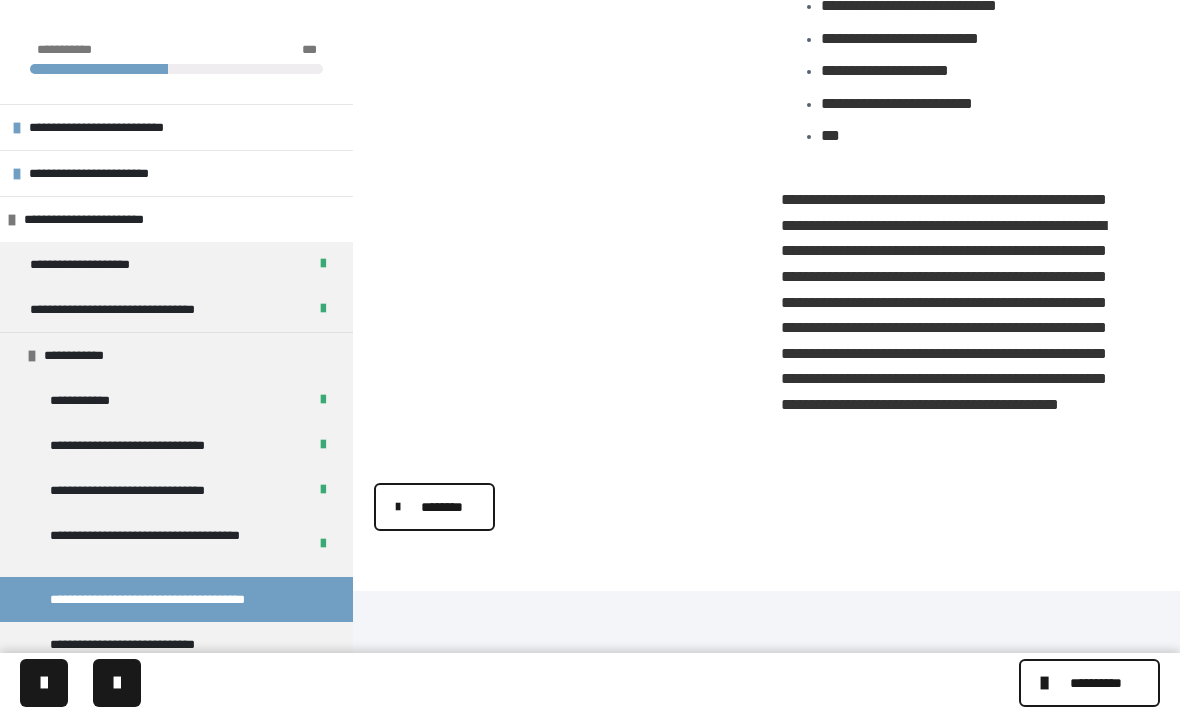 click on "********" at bounding box center [441, 507] 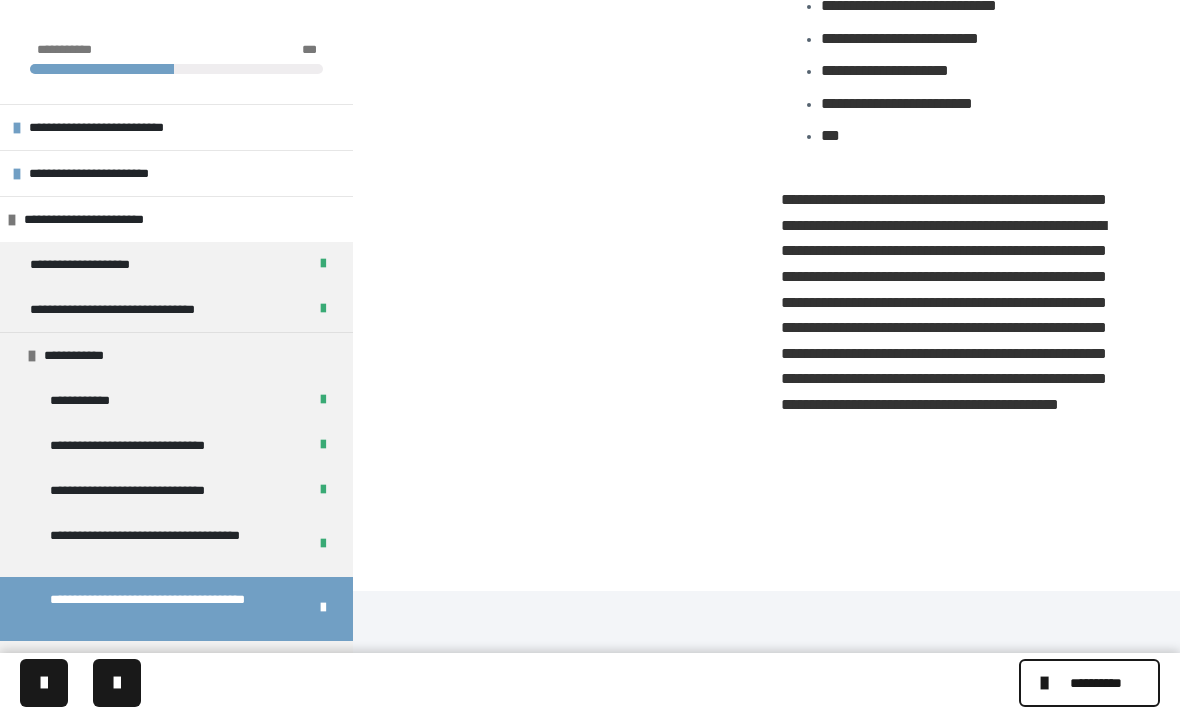 click on "********" at bounding box center [762, 507] 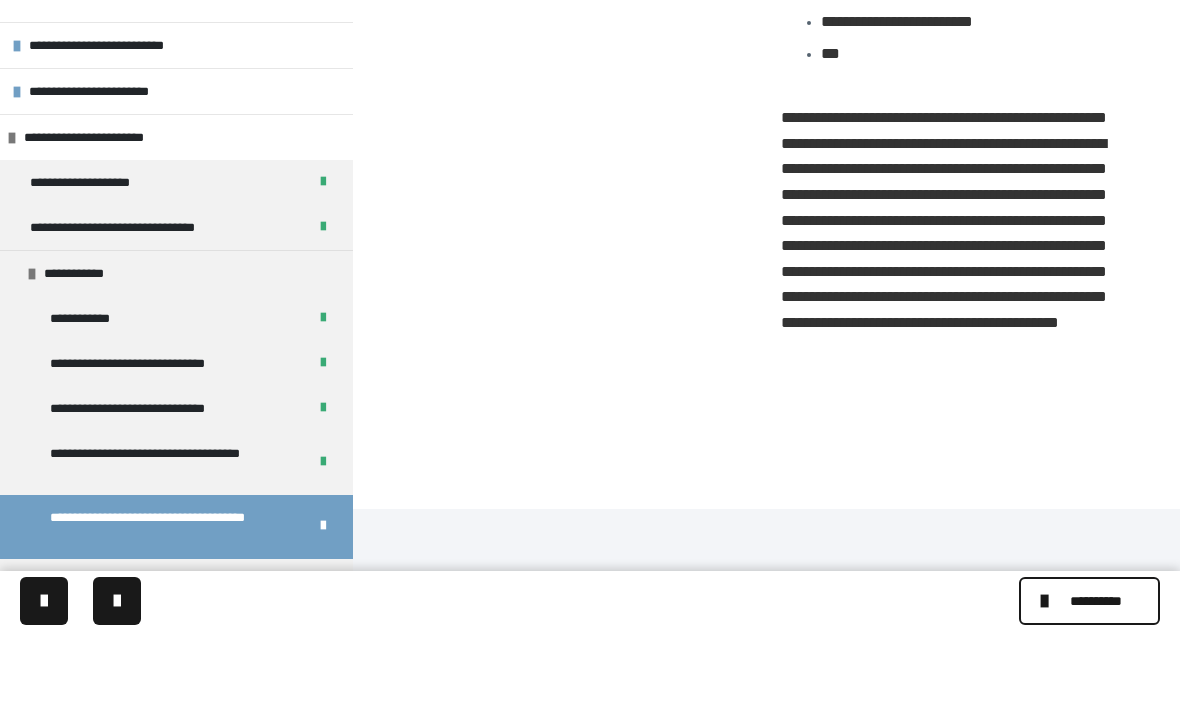 scroll, scrollTop: 1454, scrollLeft: 0, axis: vertical 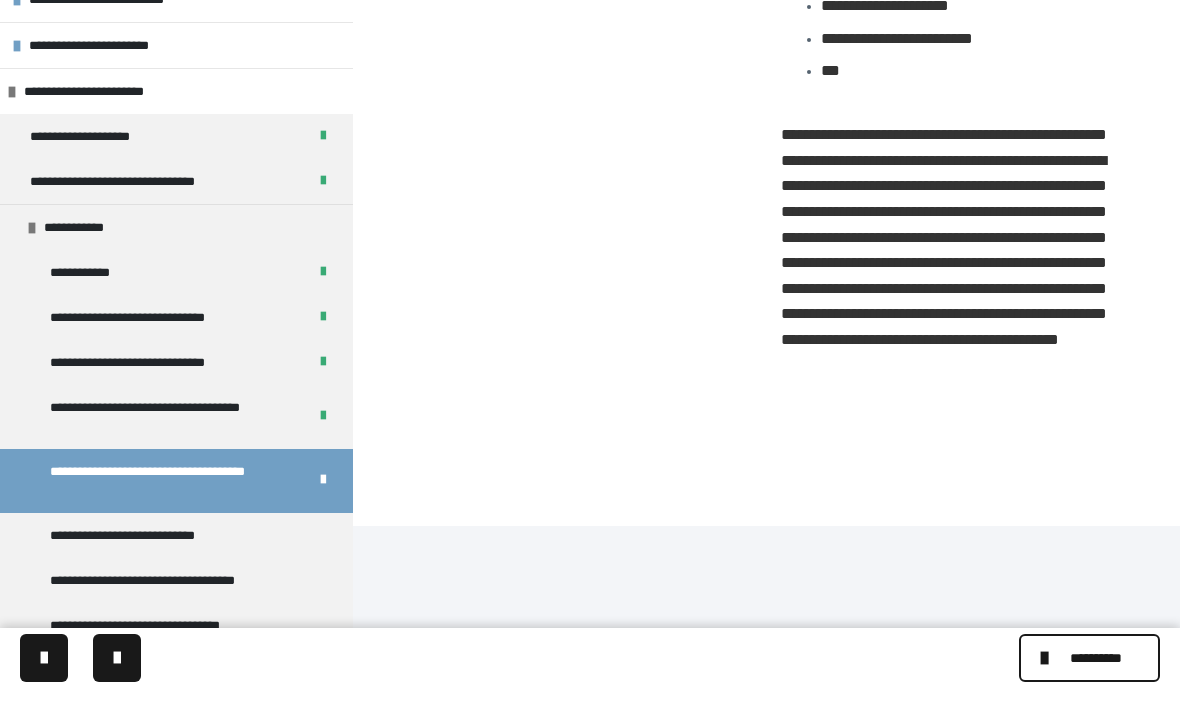 click at bounding box center (117, 683) 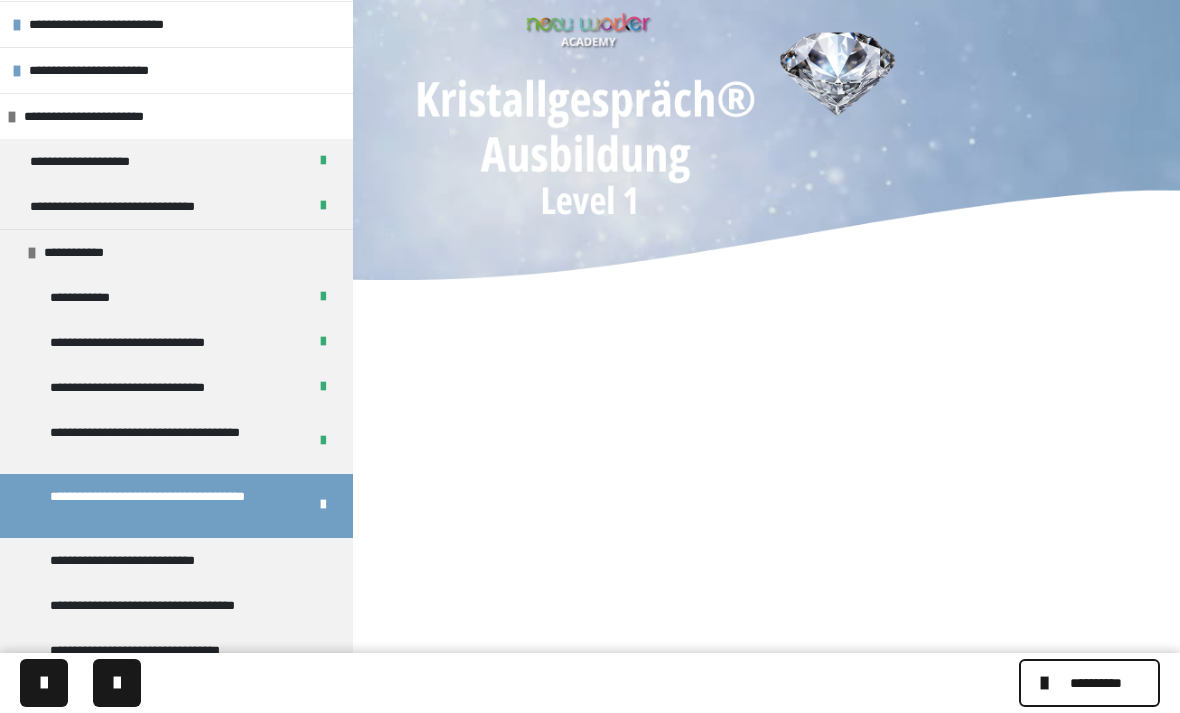 scroll, scrollTop: 0, scrollLeft: 0, axis: both 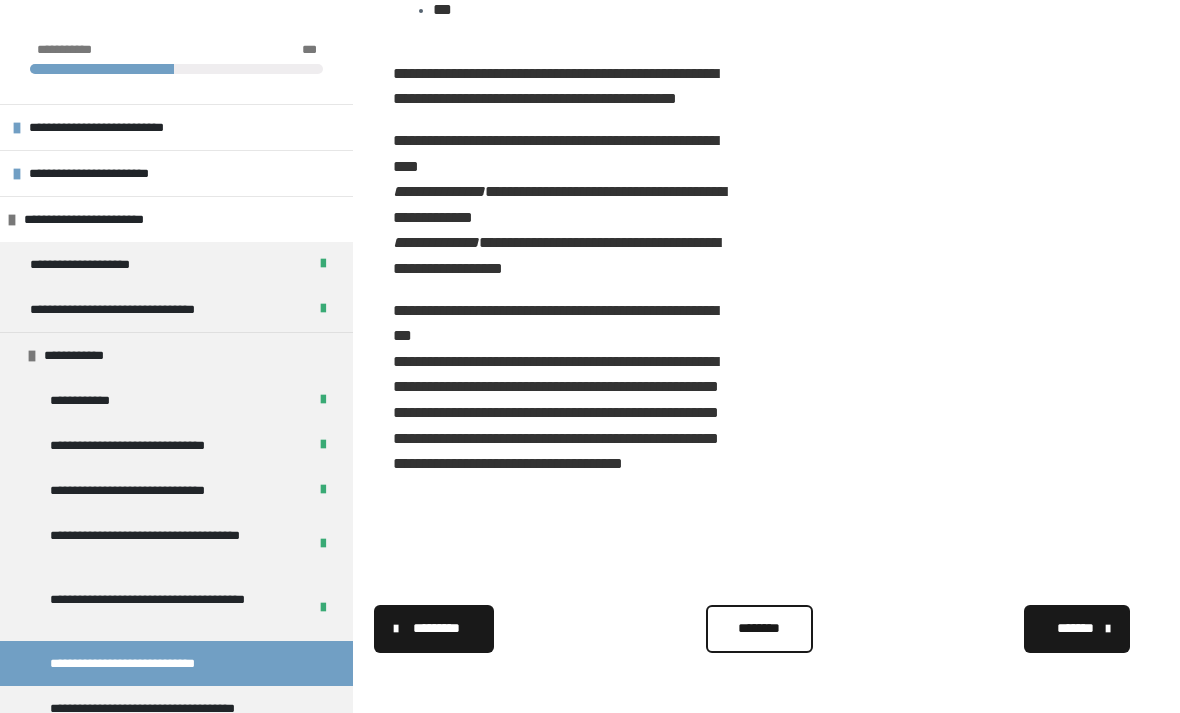 click on "********" at bounding box center [759, 628] 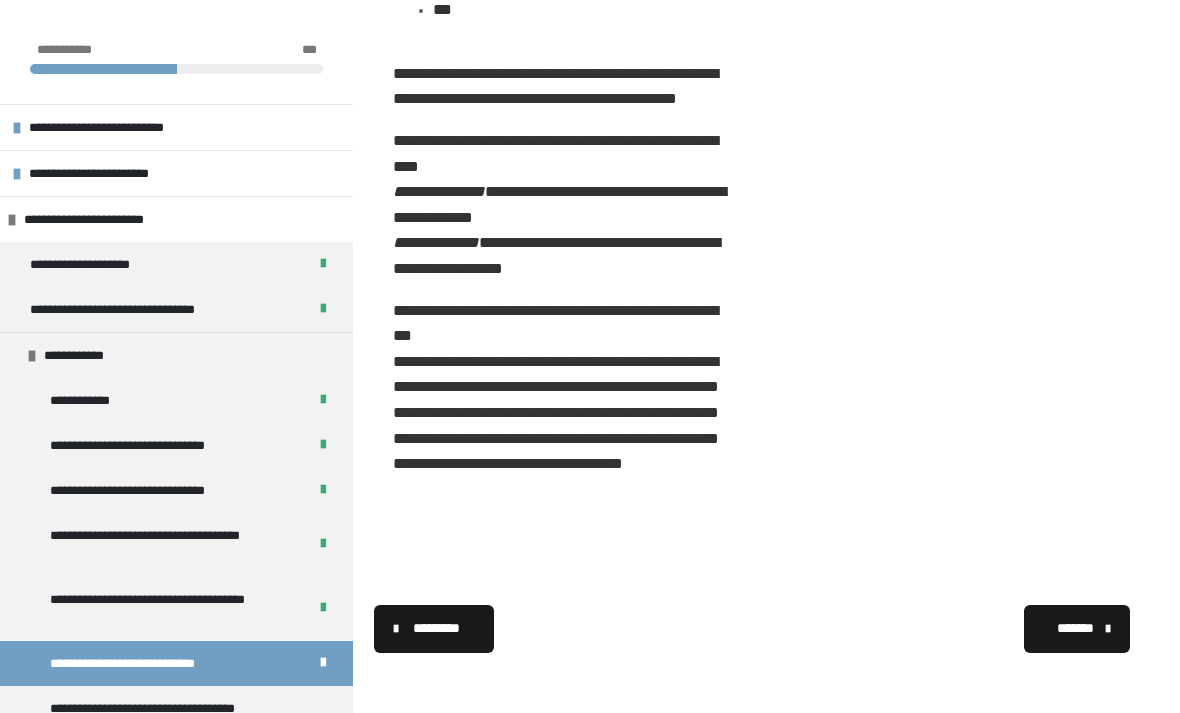 click on "********* ******** *******" at bounding box center (762, 629) 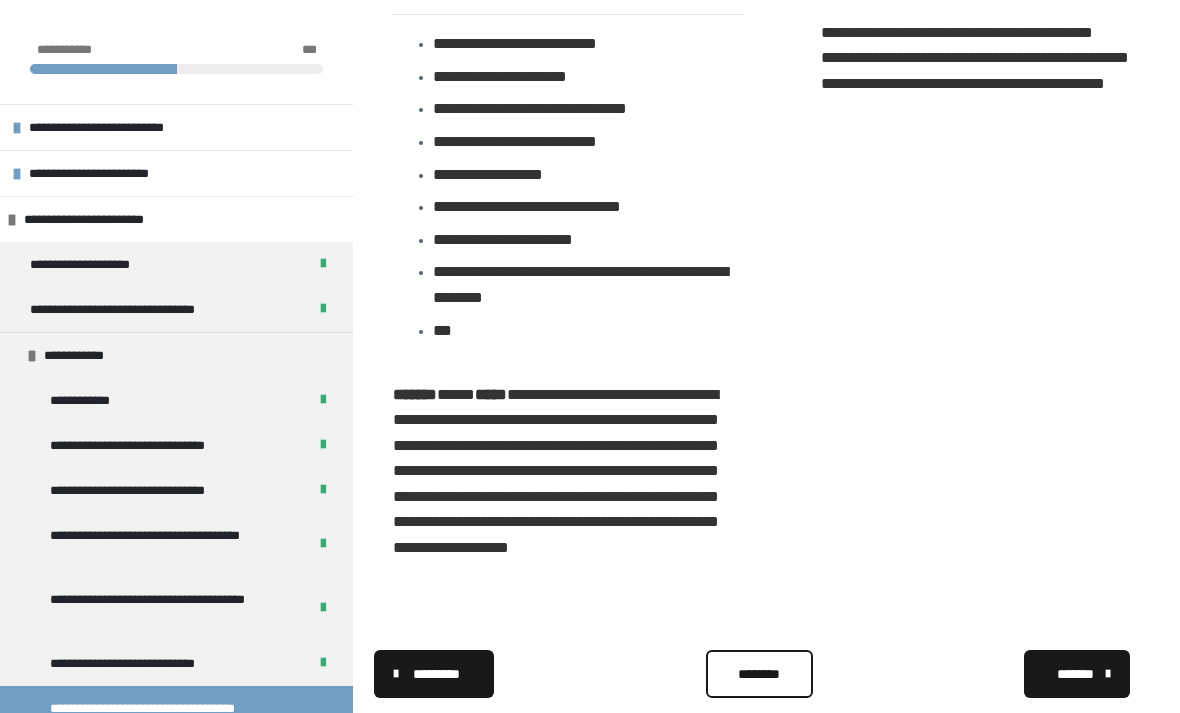 scroll, scrollTop: 1187, scrollLeft: 0, axis: vertical 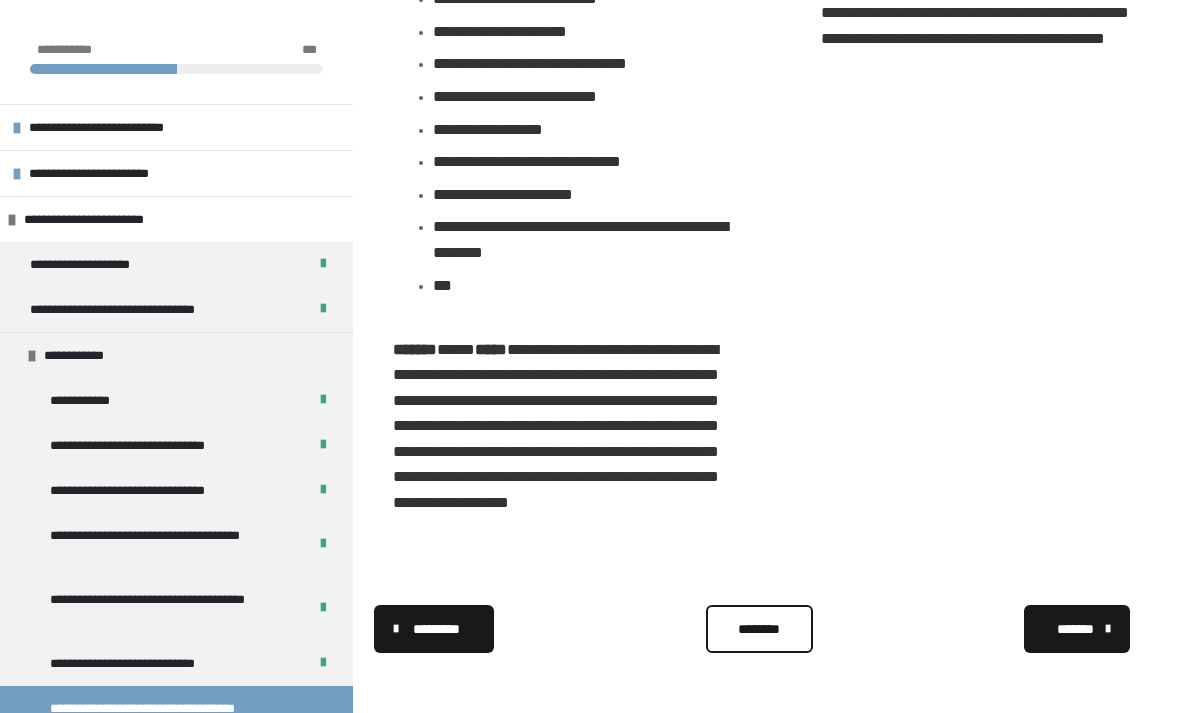 click on "********" at bounding box center (759, 629) 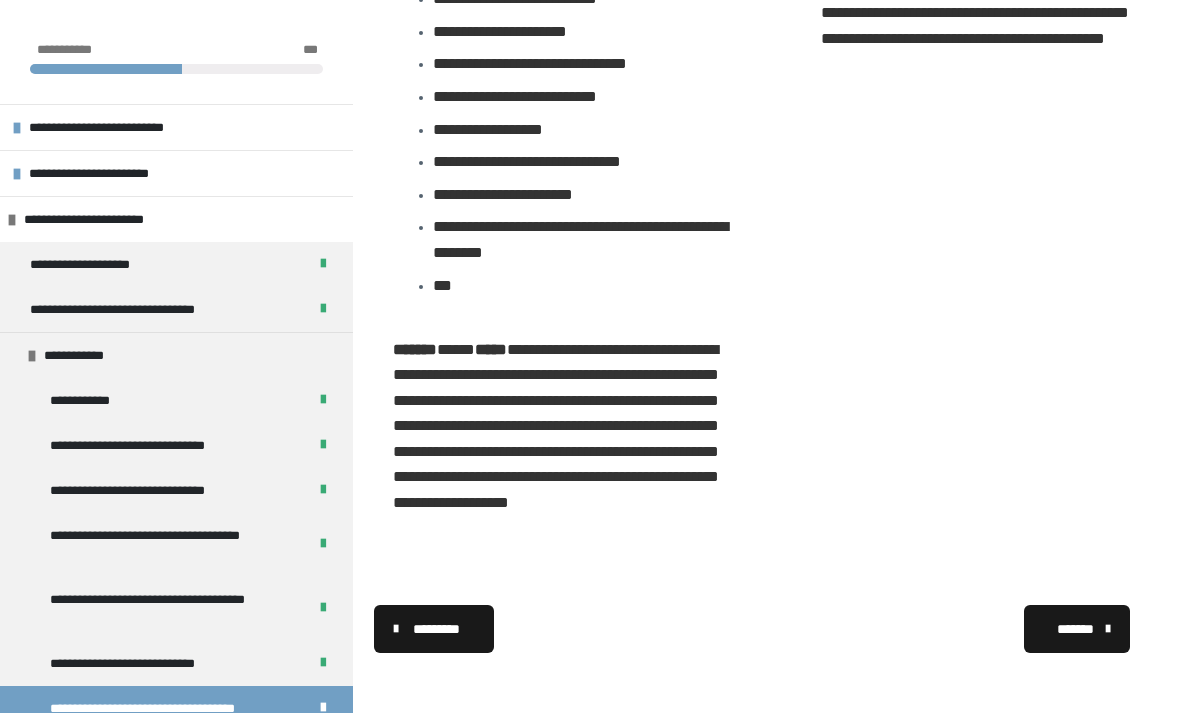 click on "*******" at bounding box center [1077, 629] 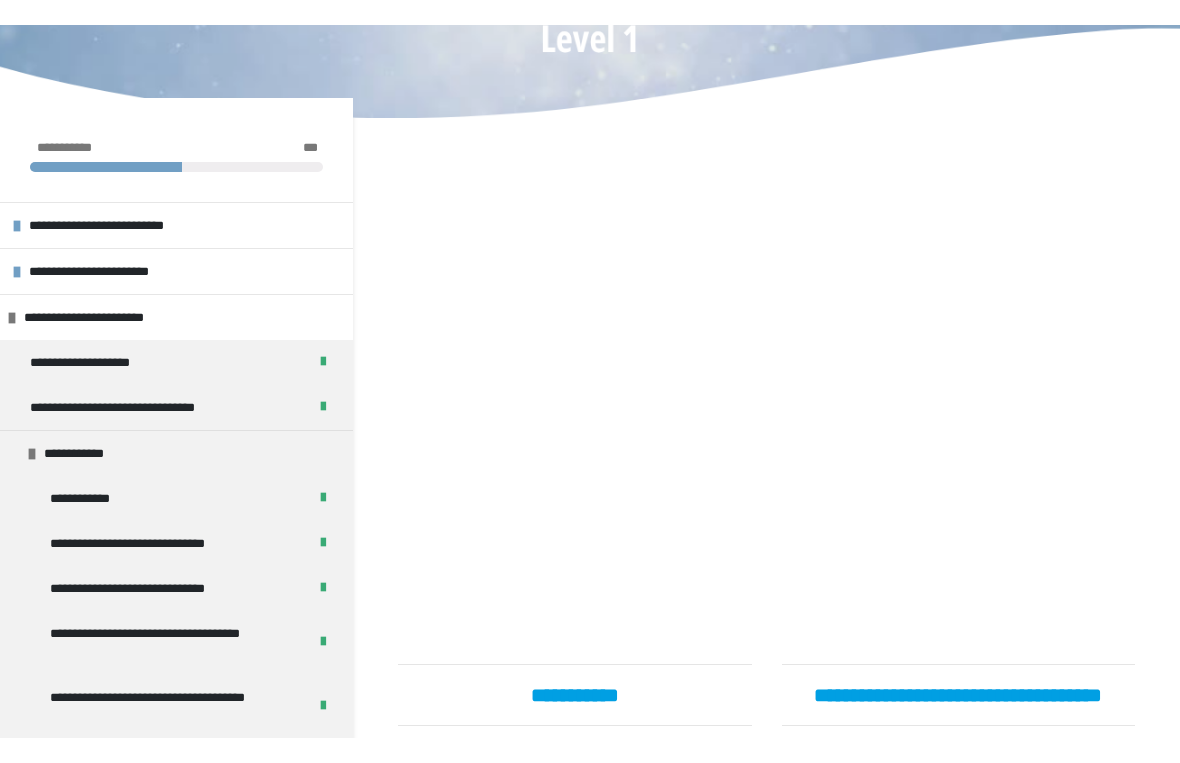 scroll, scrollTop: 24, scrollLeft: 0, axis: vertical 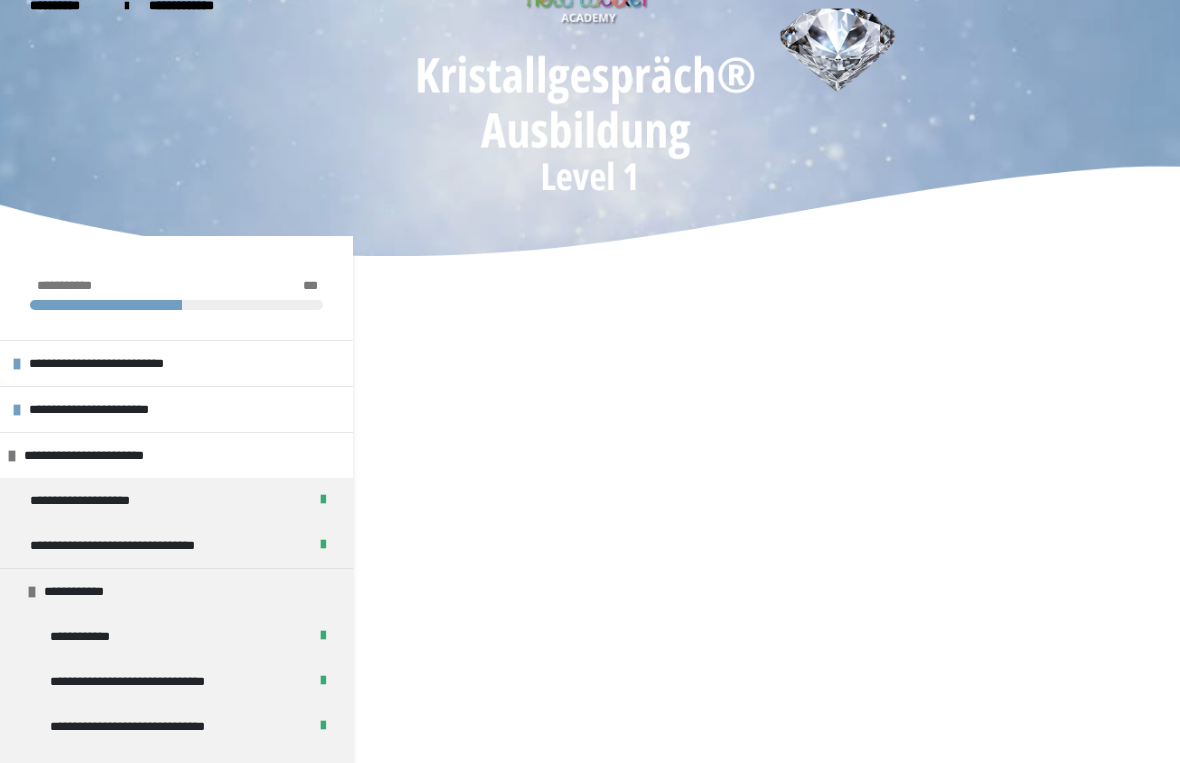 click on "**********" at bounding box center [590, 946] 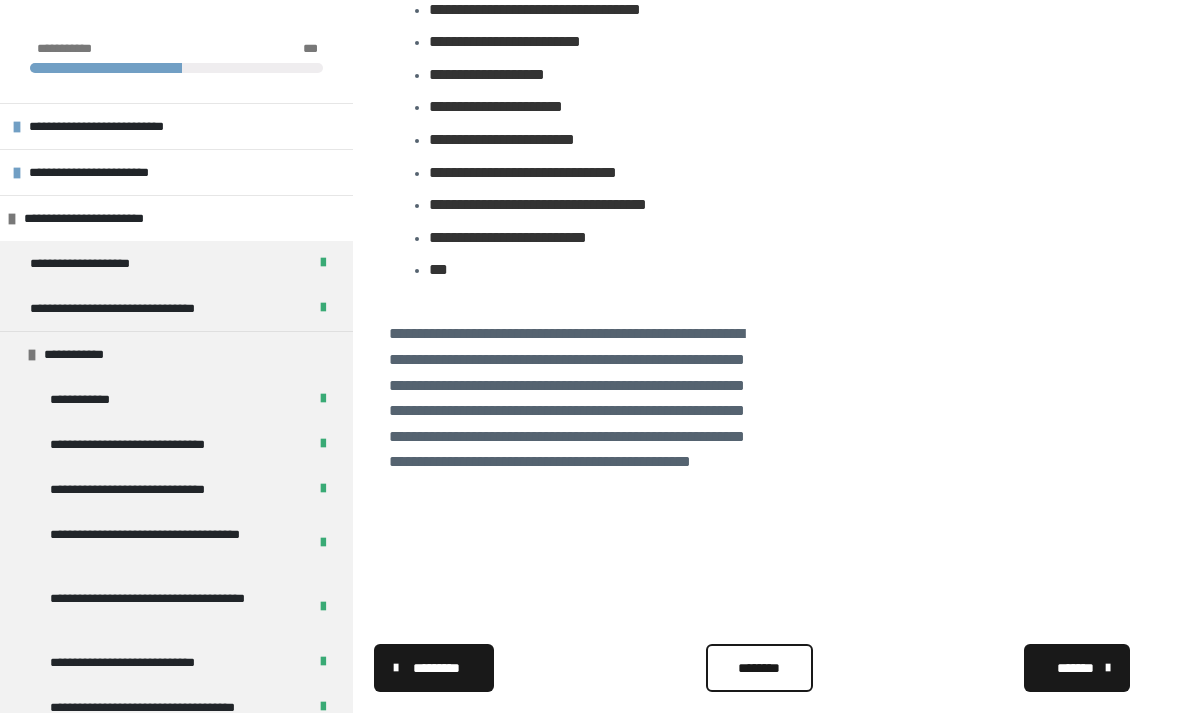 scroll, scrollTop: 1260, scrollLeft: 0, axis: vertical 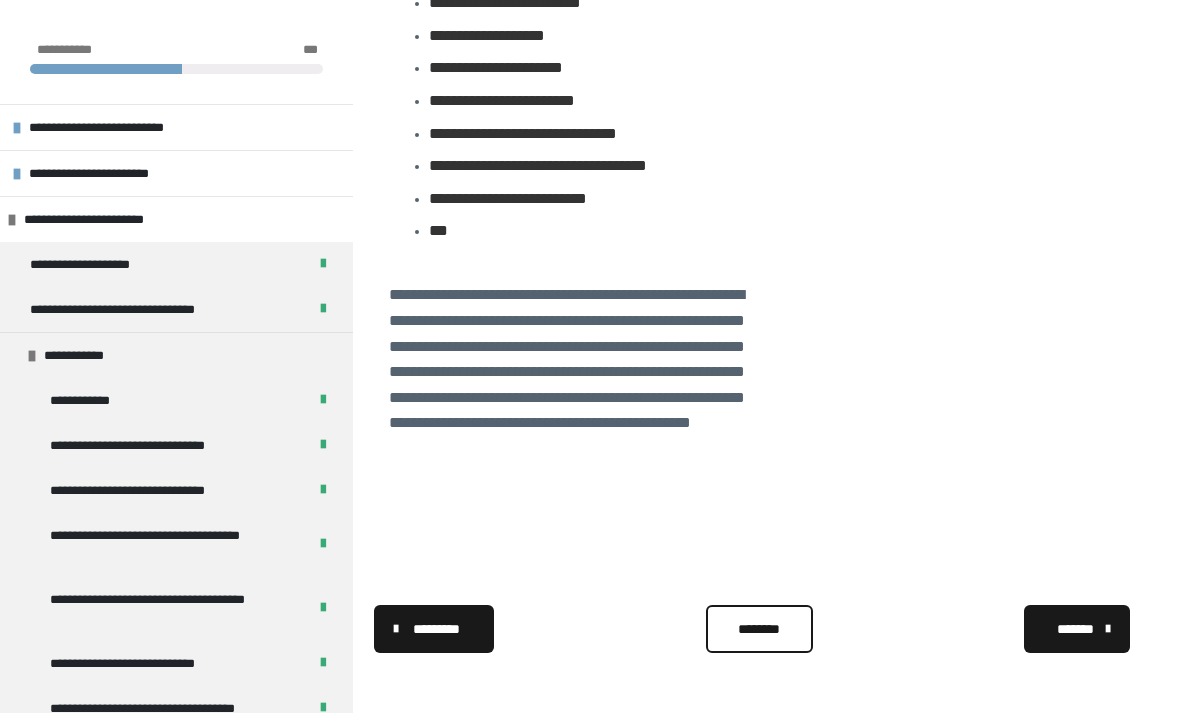 click on "********" at bounding box center [759, 629] 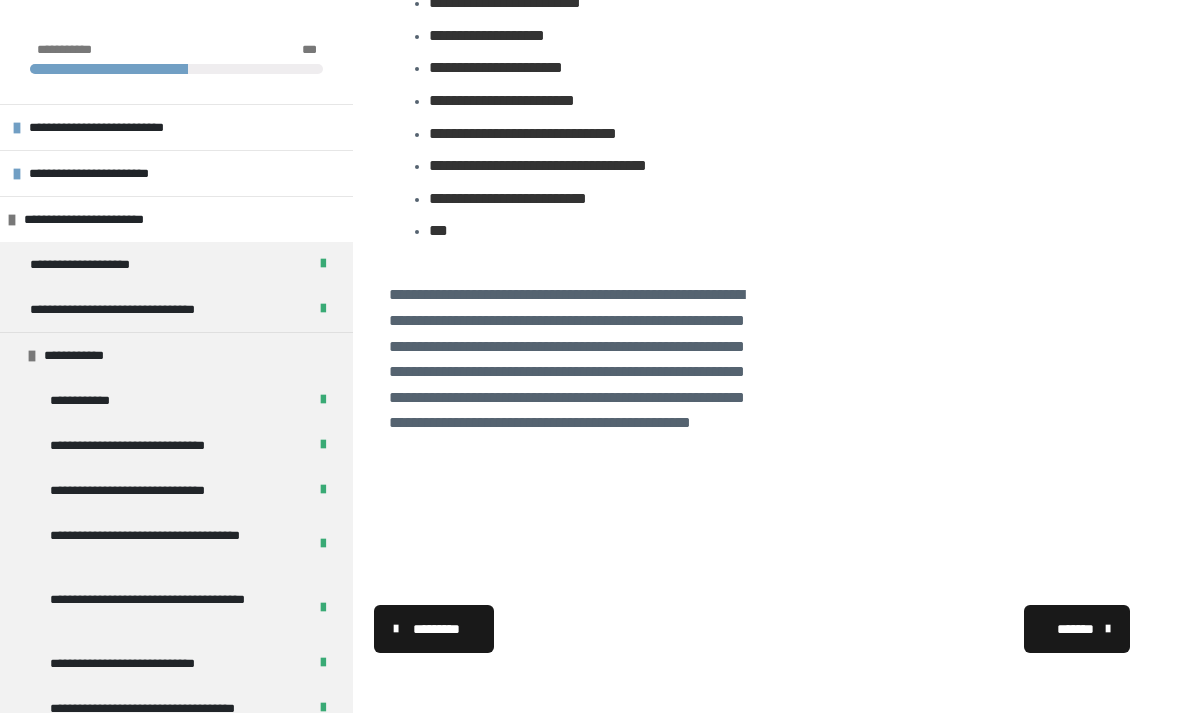 click on "*******" at bounding box center [1075, 629] 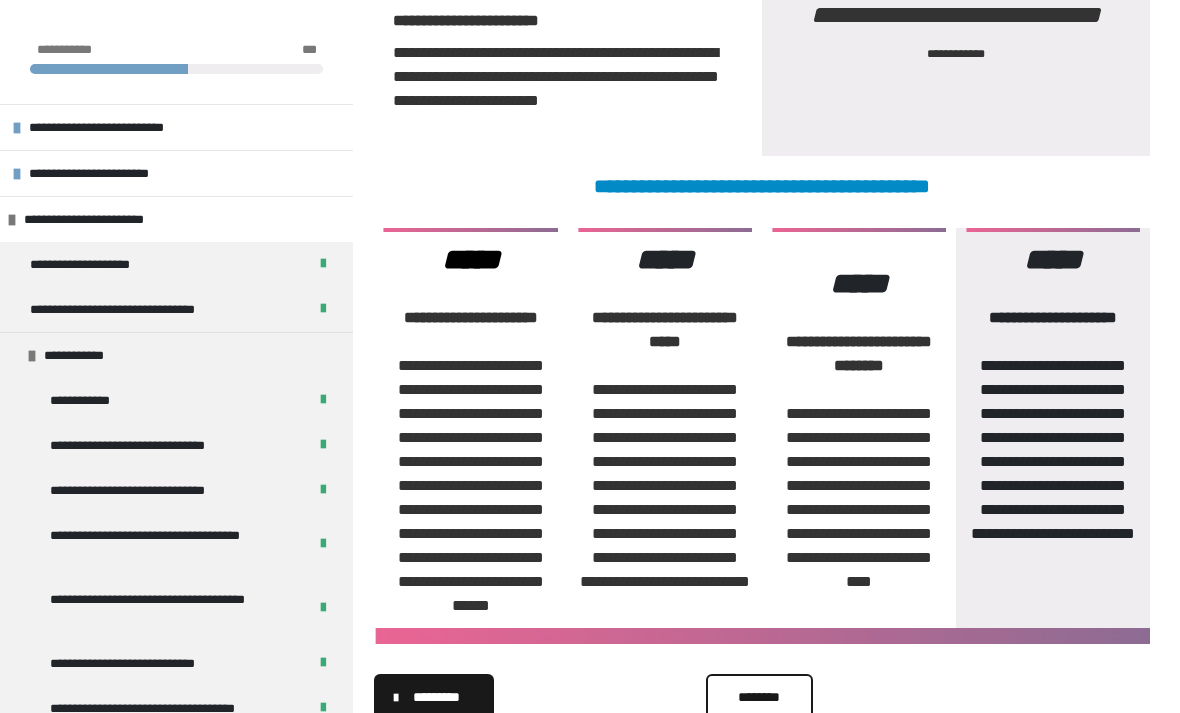 scroll, scrollTop: 1129, scrollLeft: 0, axis: vertical 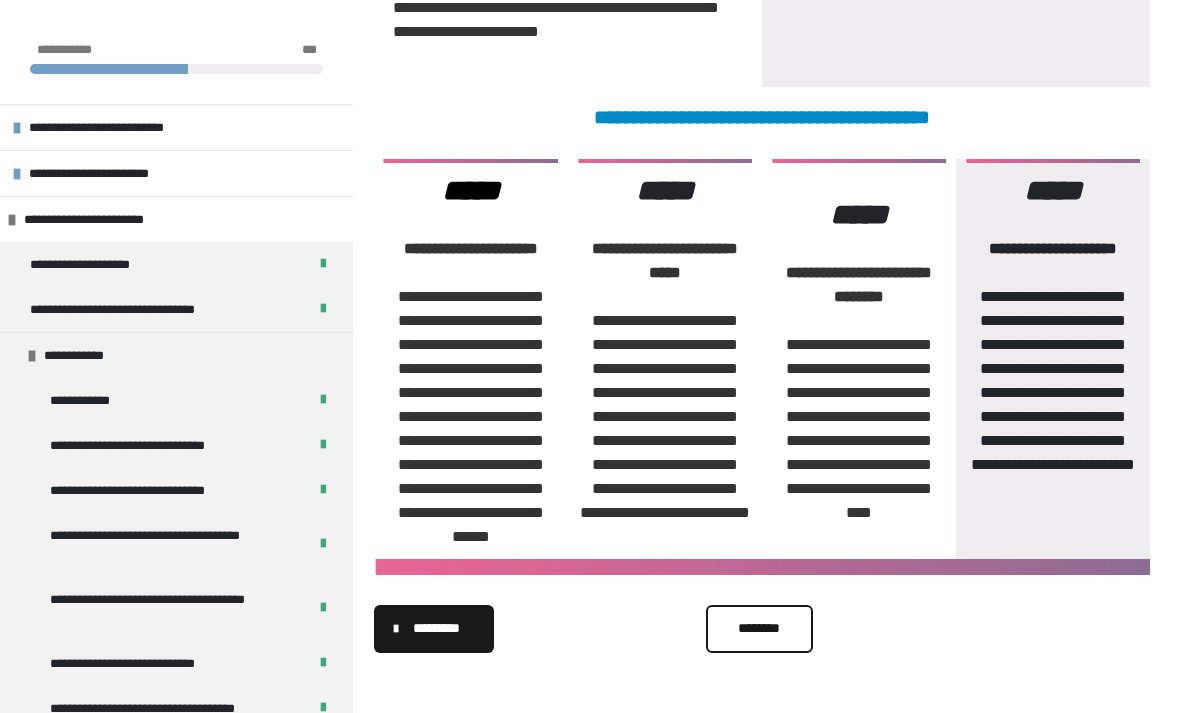 click on "********" at bounding box center [759, 628] 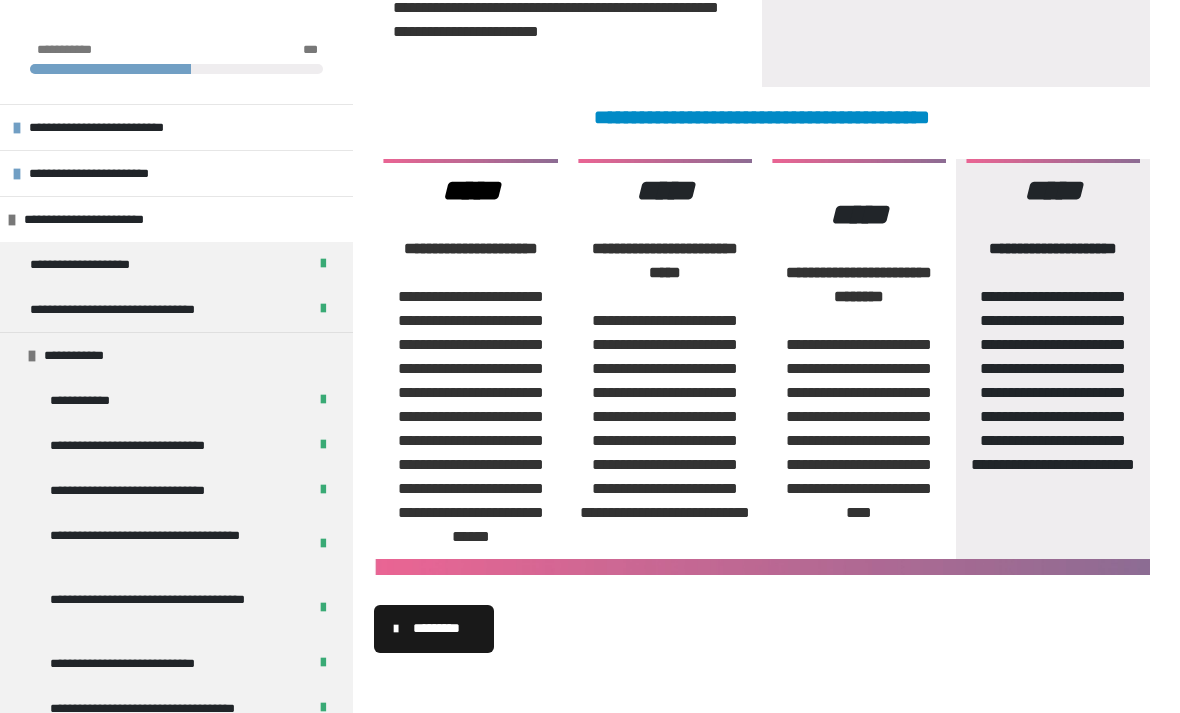 scroll, scrollTop: 0, scrollLeft: 0, axis: both 